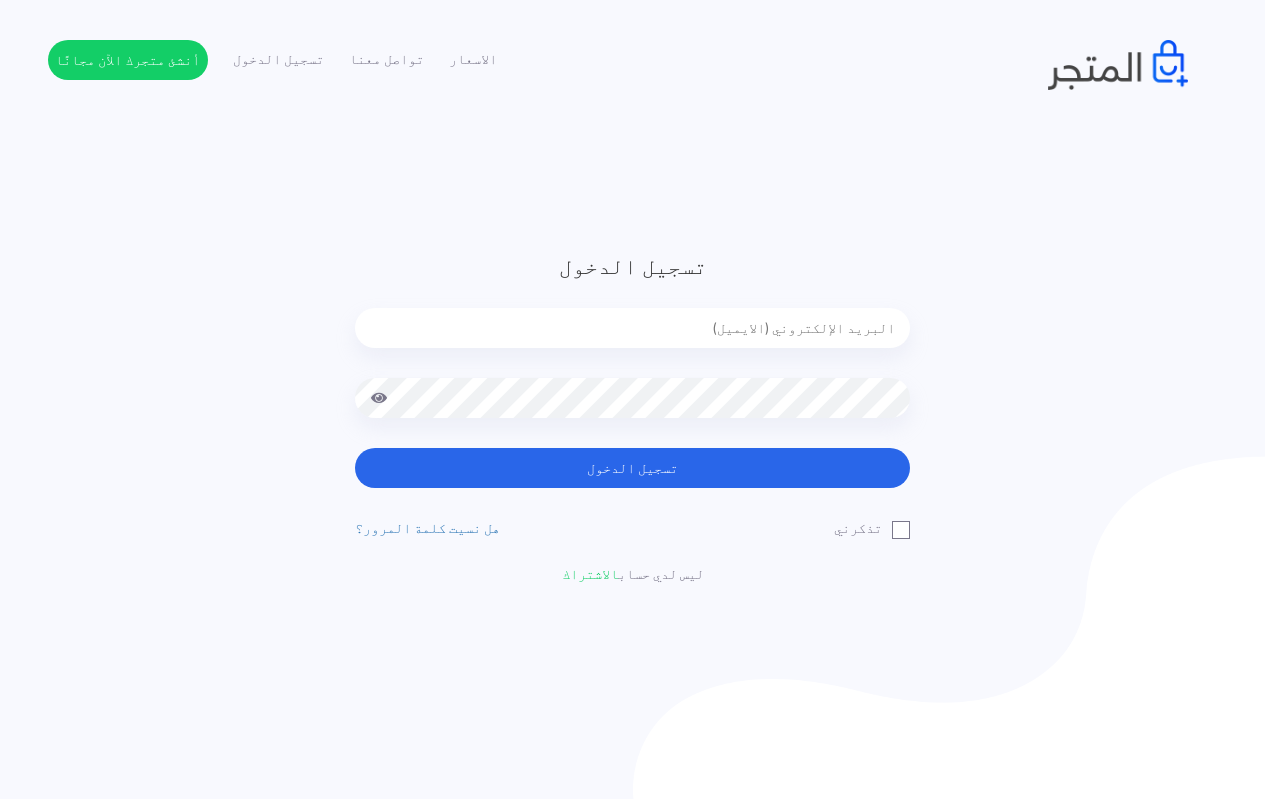 scroll, scrollTop: 0, scrollLeft: 0, axis: both 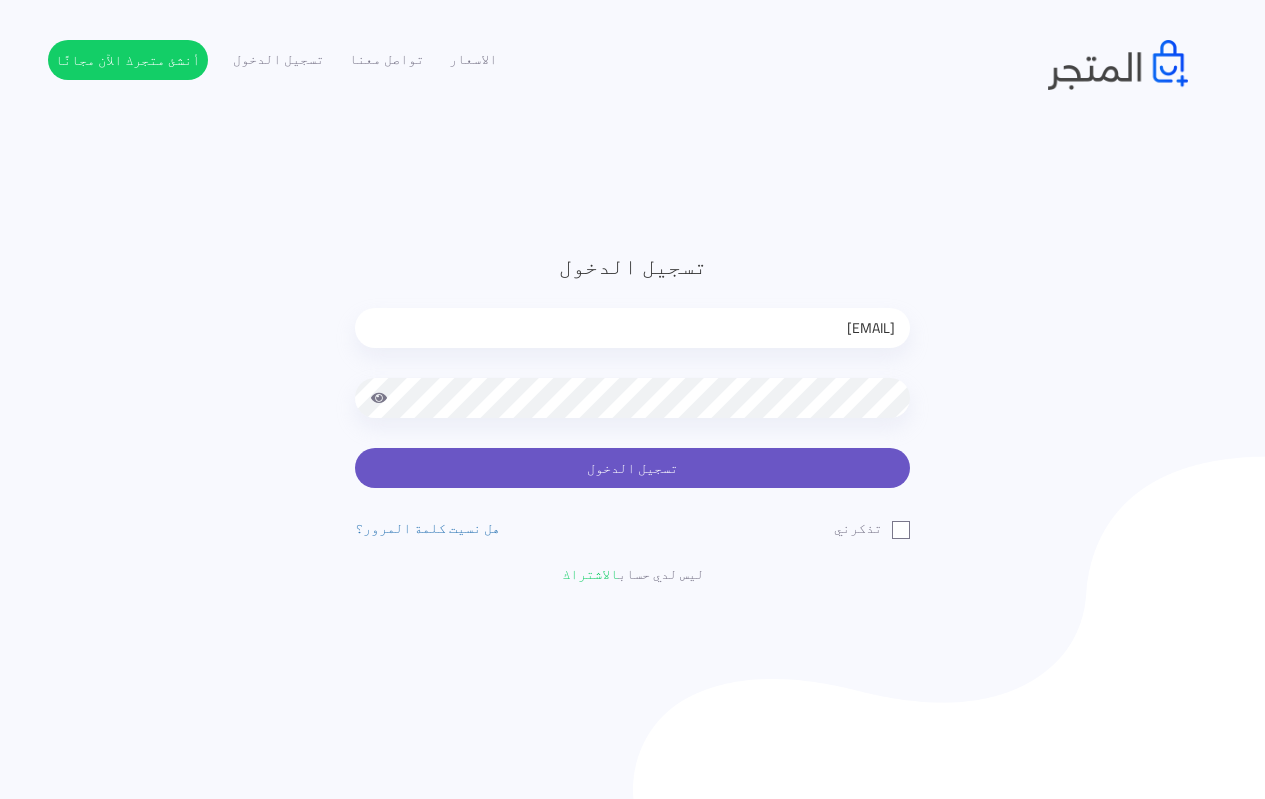 click on "تسجيل الدخول" at bounding box center [632, 468] 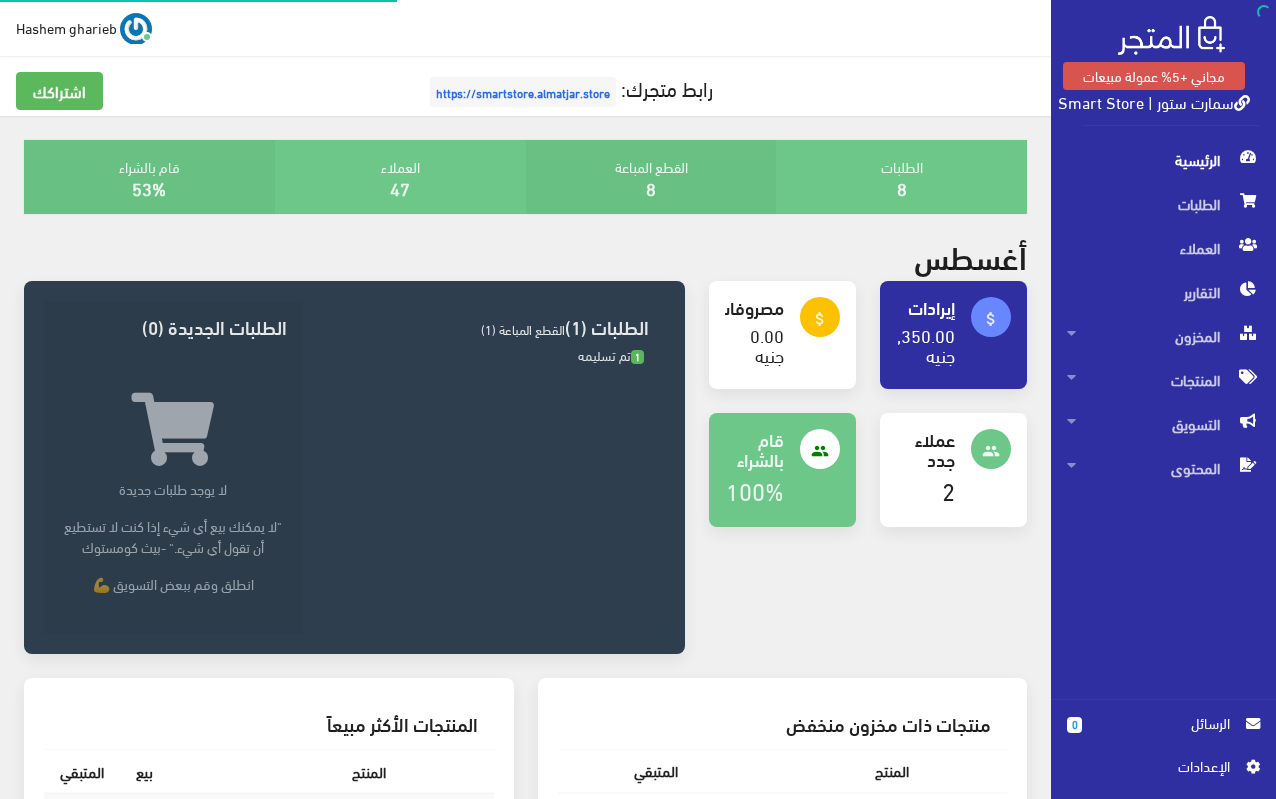 scroll, scrollTop: 0, scrollLeft: 0, axis: both 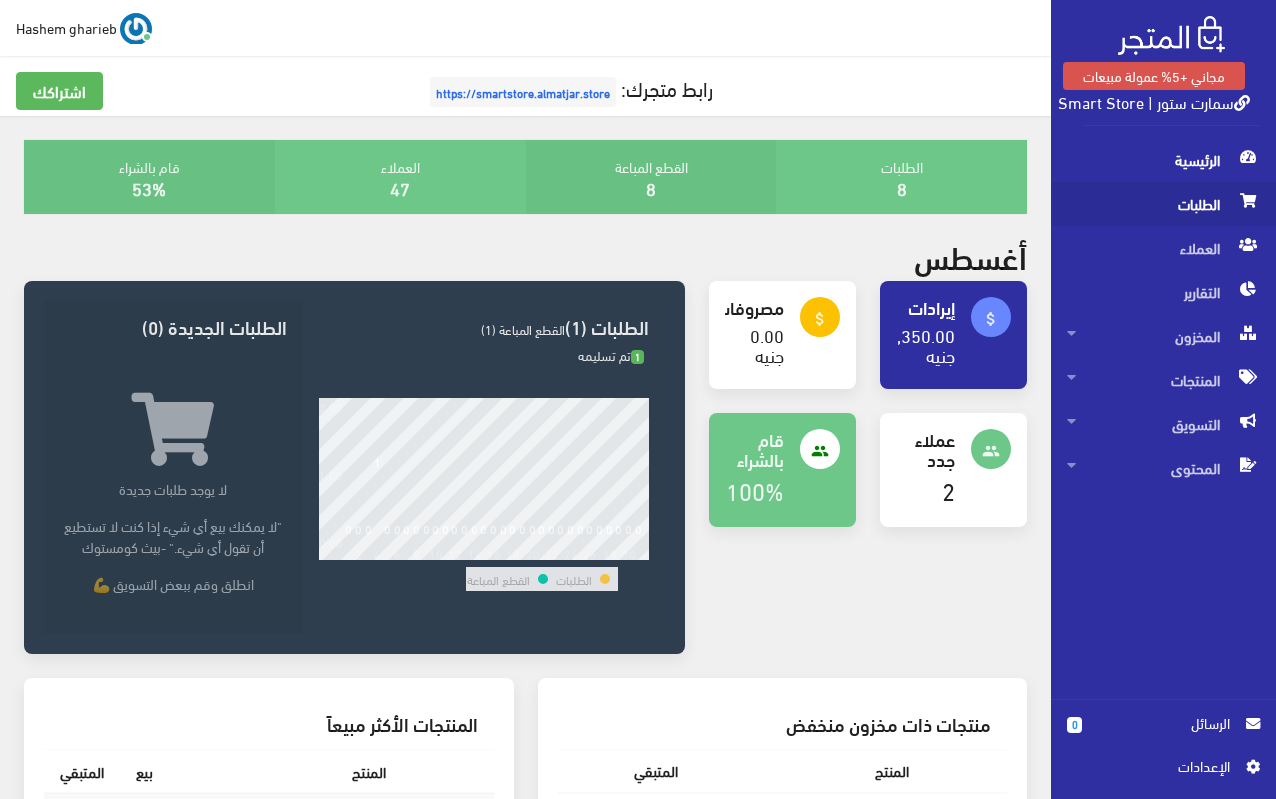 click on "الطلبات" at bounding box center [1163, 204] 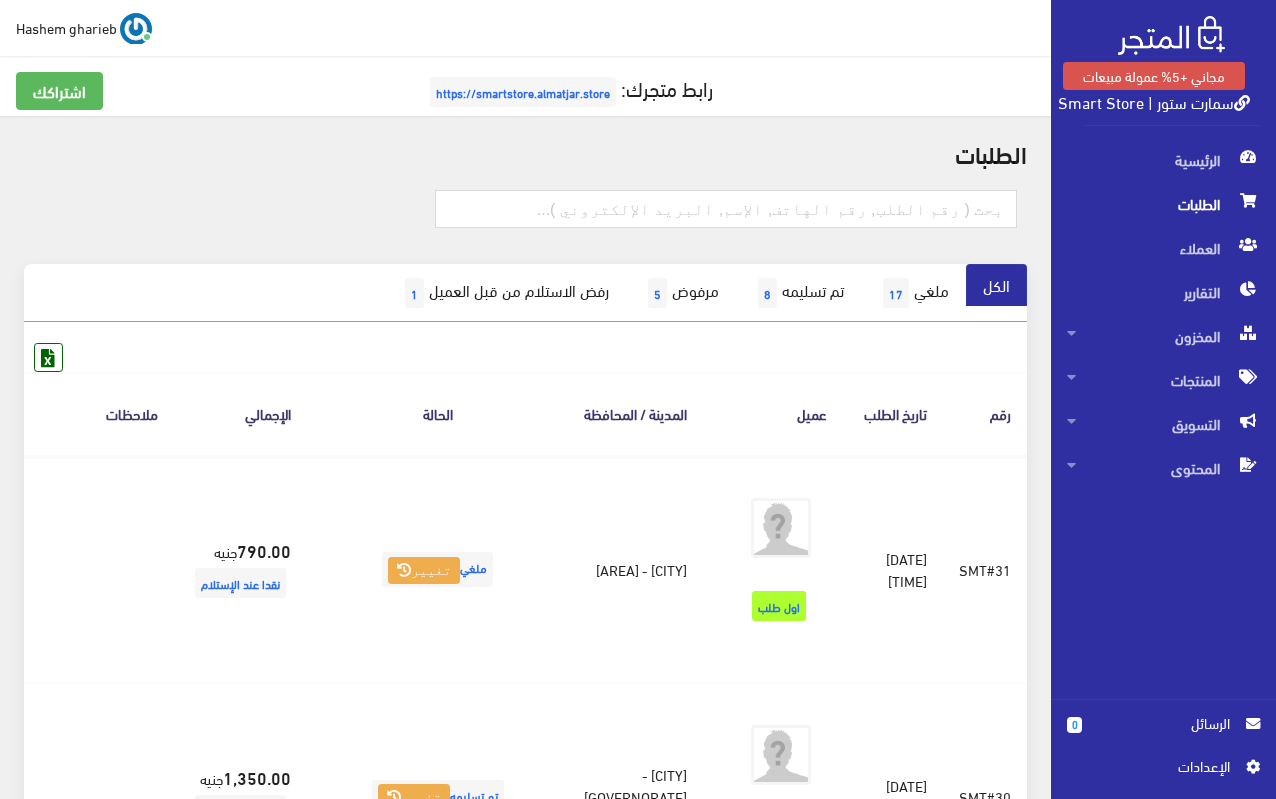 scroll, scrollTop: 200, scrollLeft: 0, axis: vertical 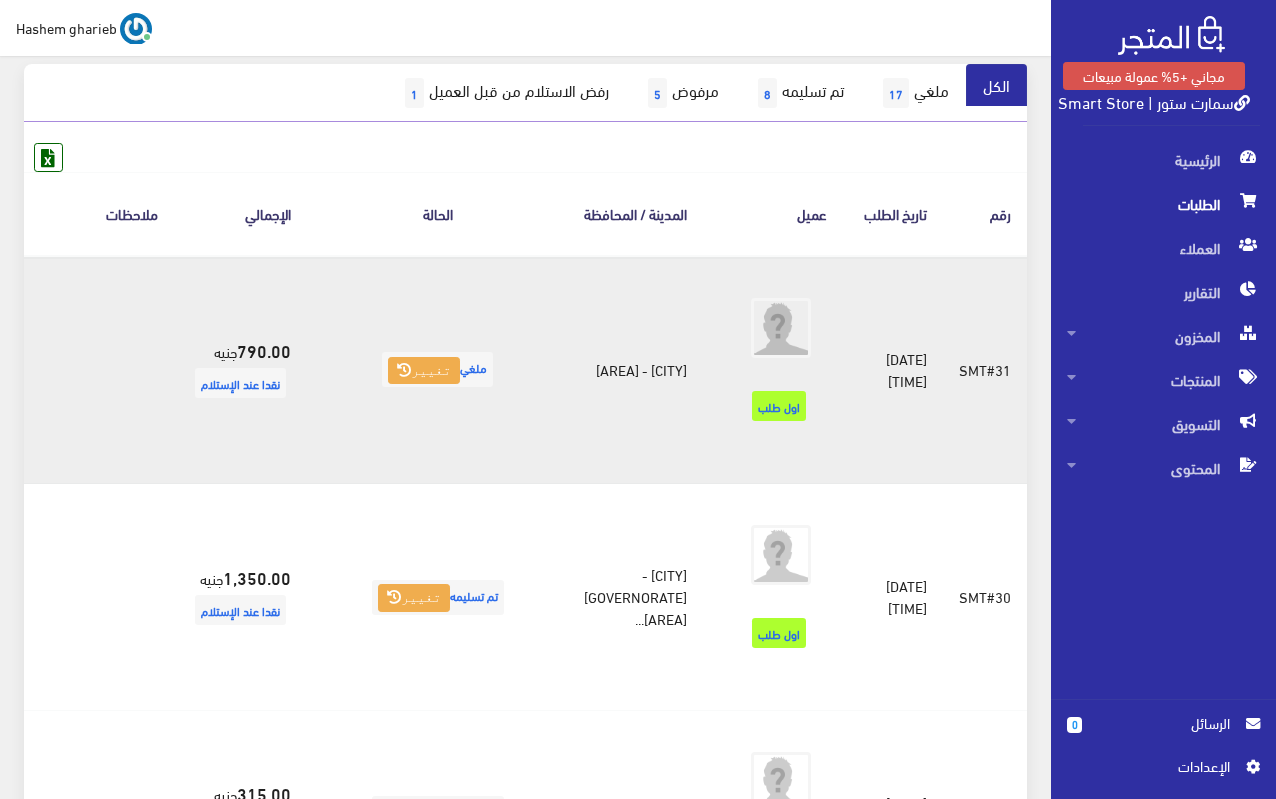 click on "ملغي
تغيير" at bounding box center [437, 370] 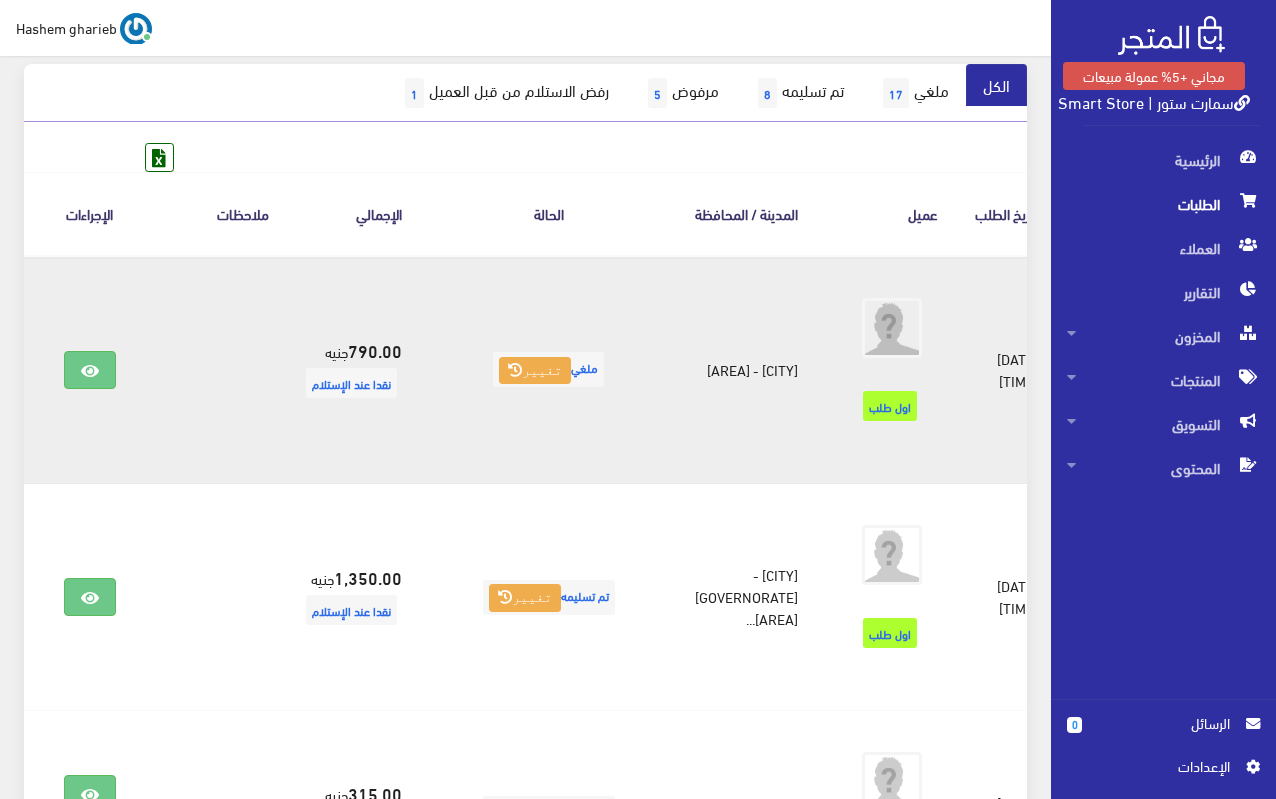 scroll, scrollTop: 0, scrollLeft: -183, axis: horizontal 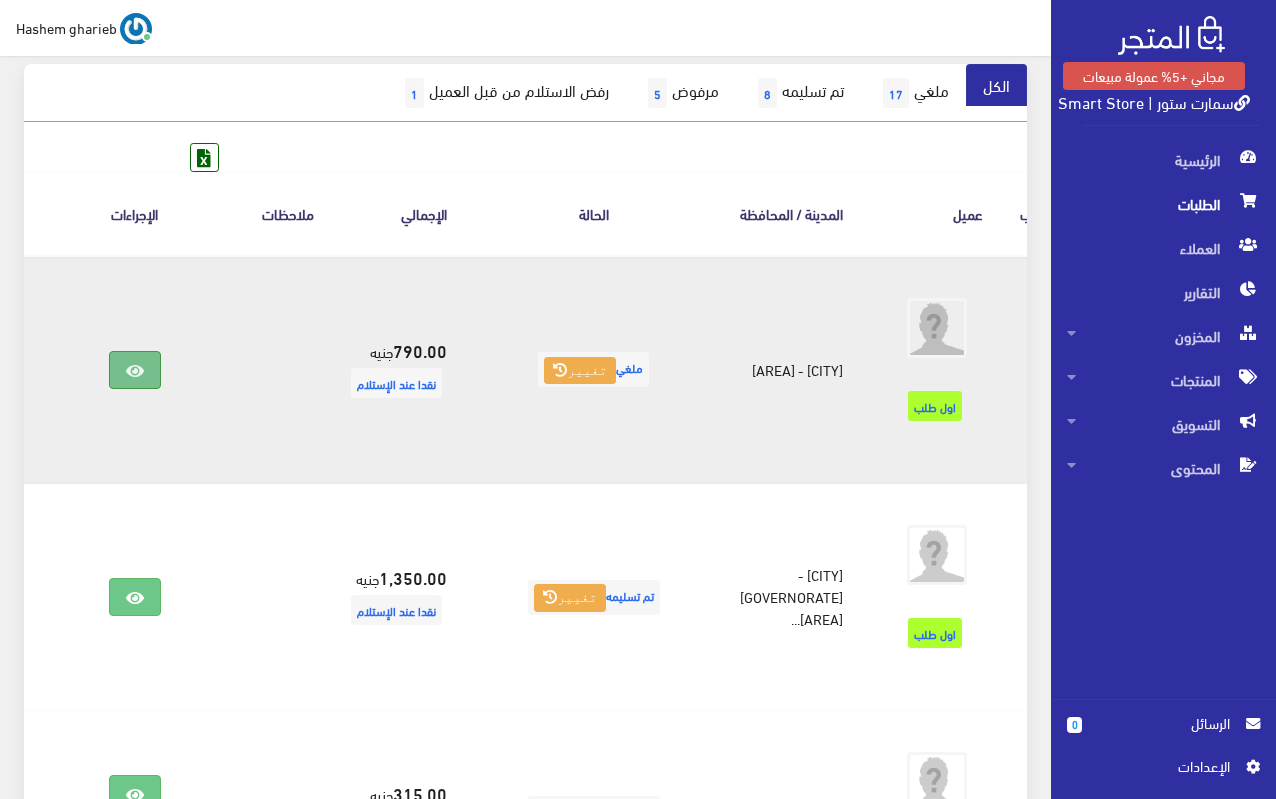 click at bounding box center (135, 370) 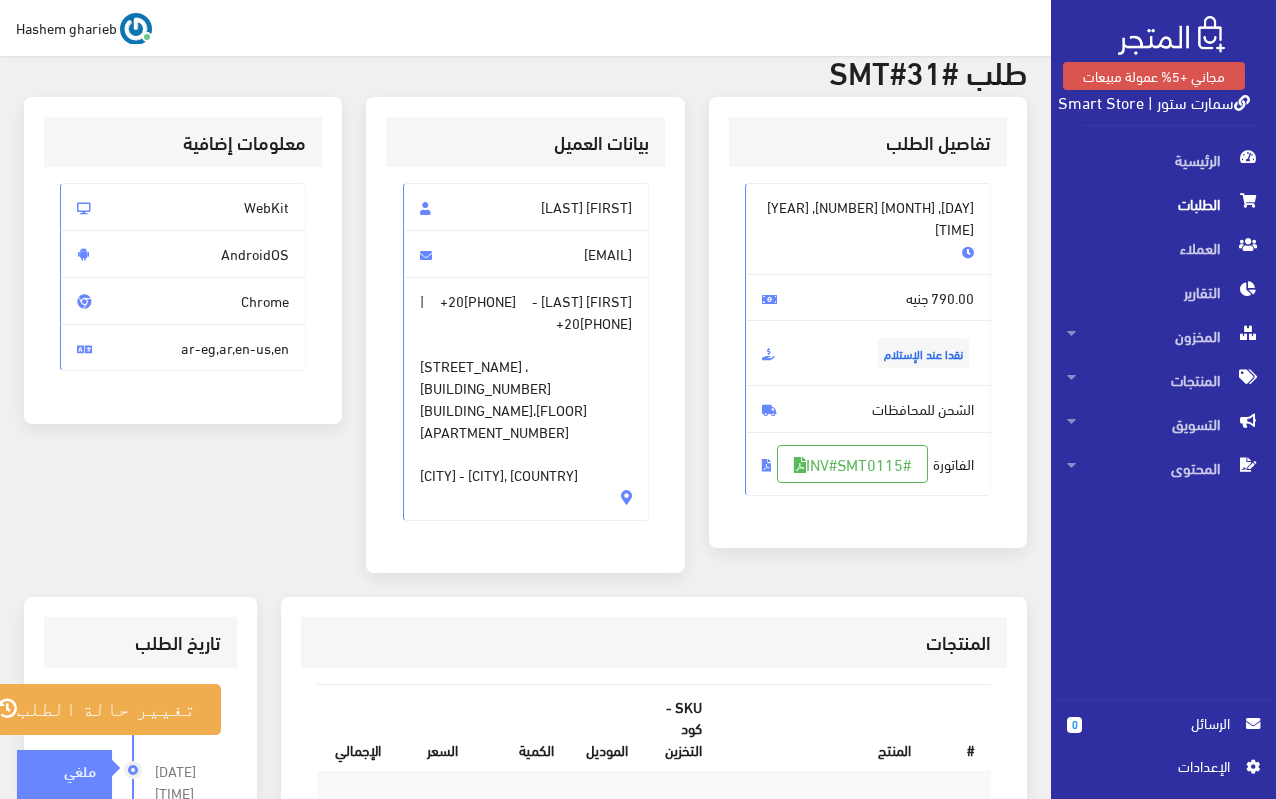 scroll, scrollTop: 0, scrollLeft: 0, axis: both 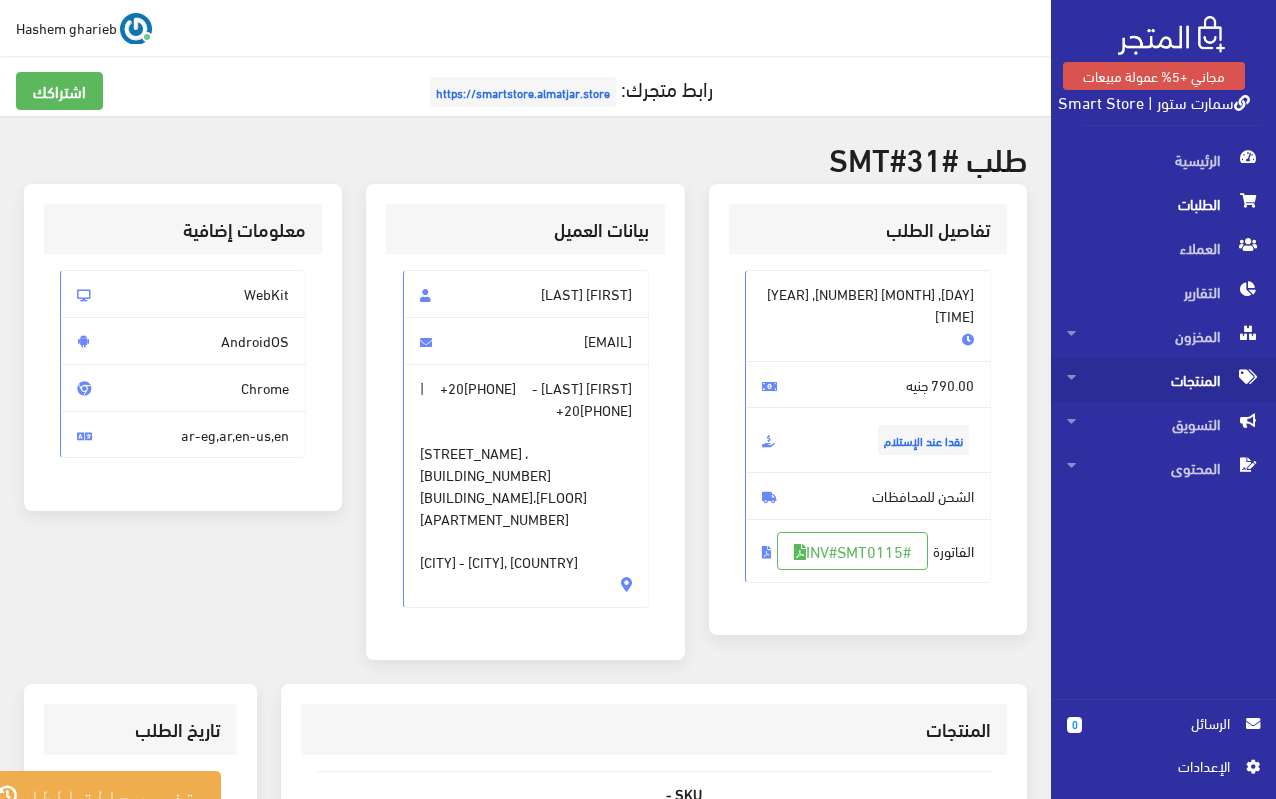 click on "المنتجات" at bounding box center [1163, 380] 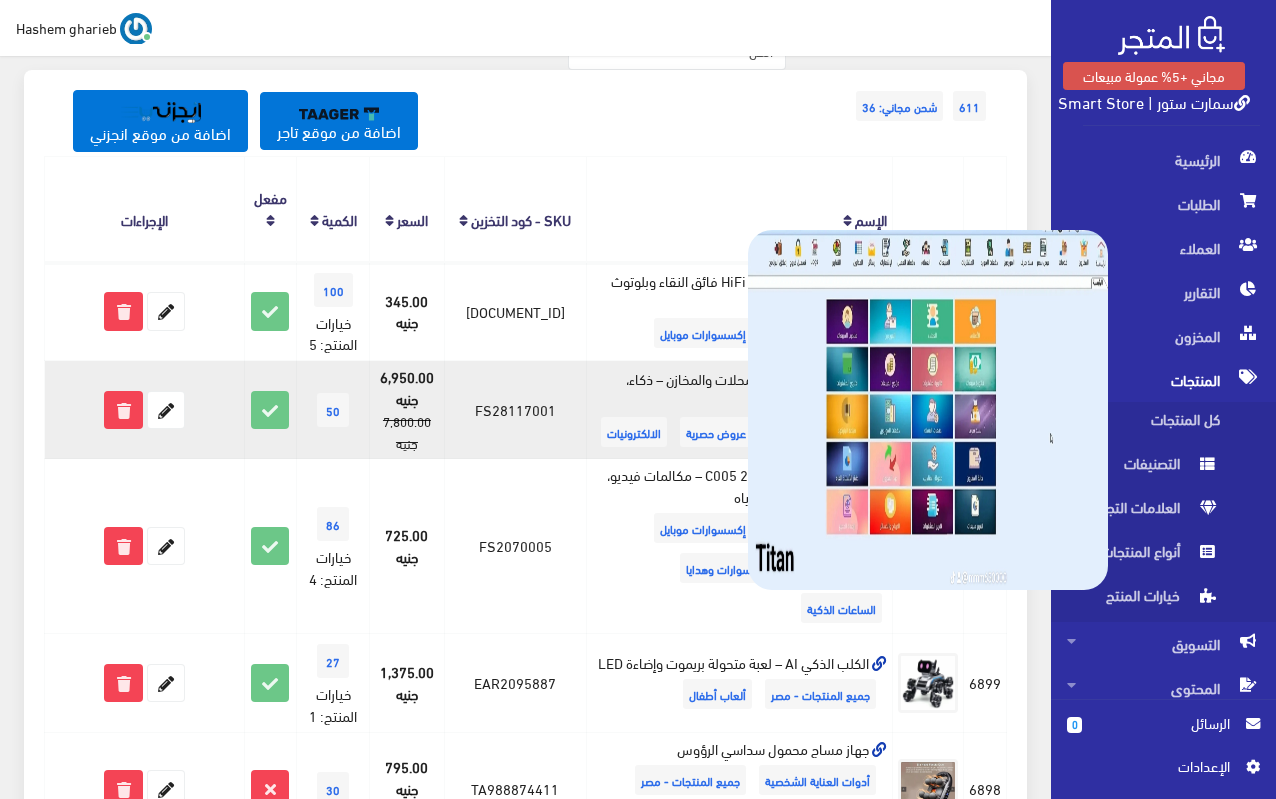 scroll, scrollTop: 300, scrollLeft: 0, axis: vertical 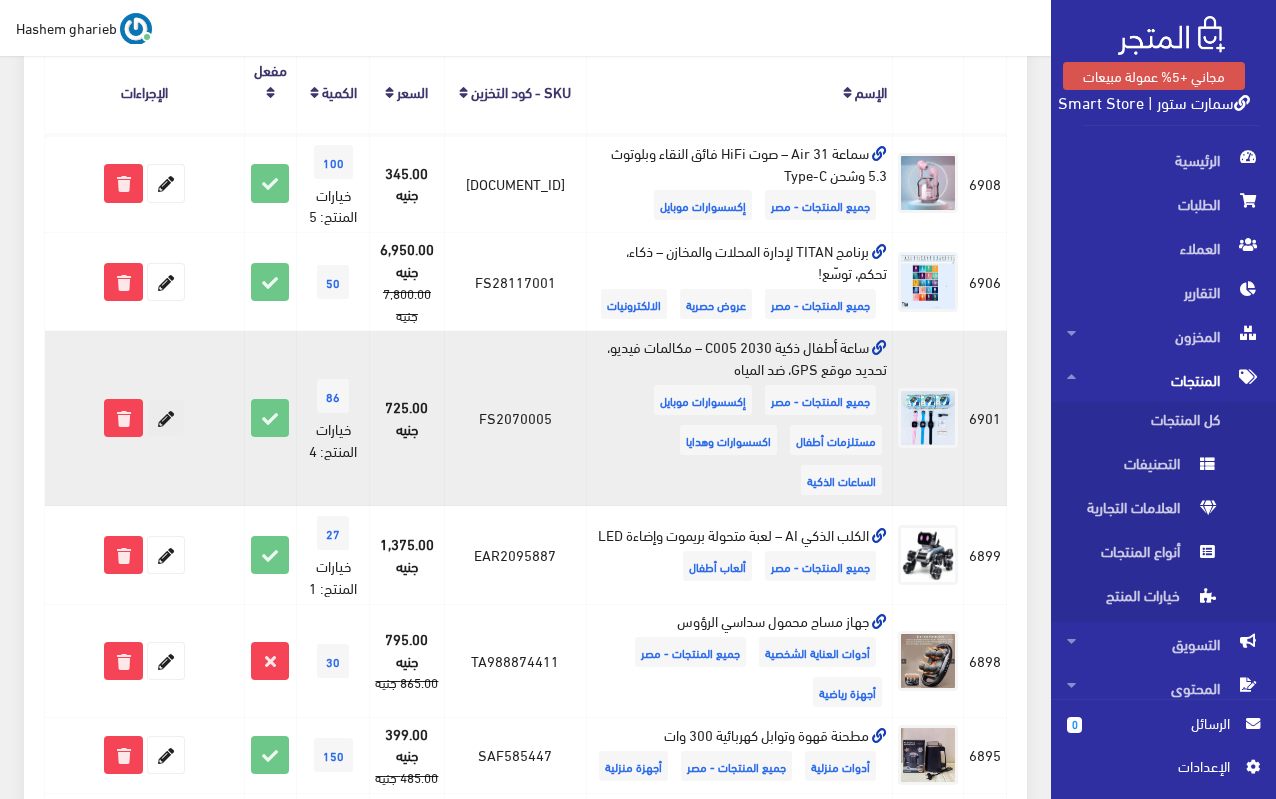click at bounding box center (166, 418) 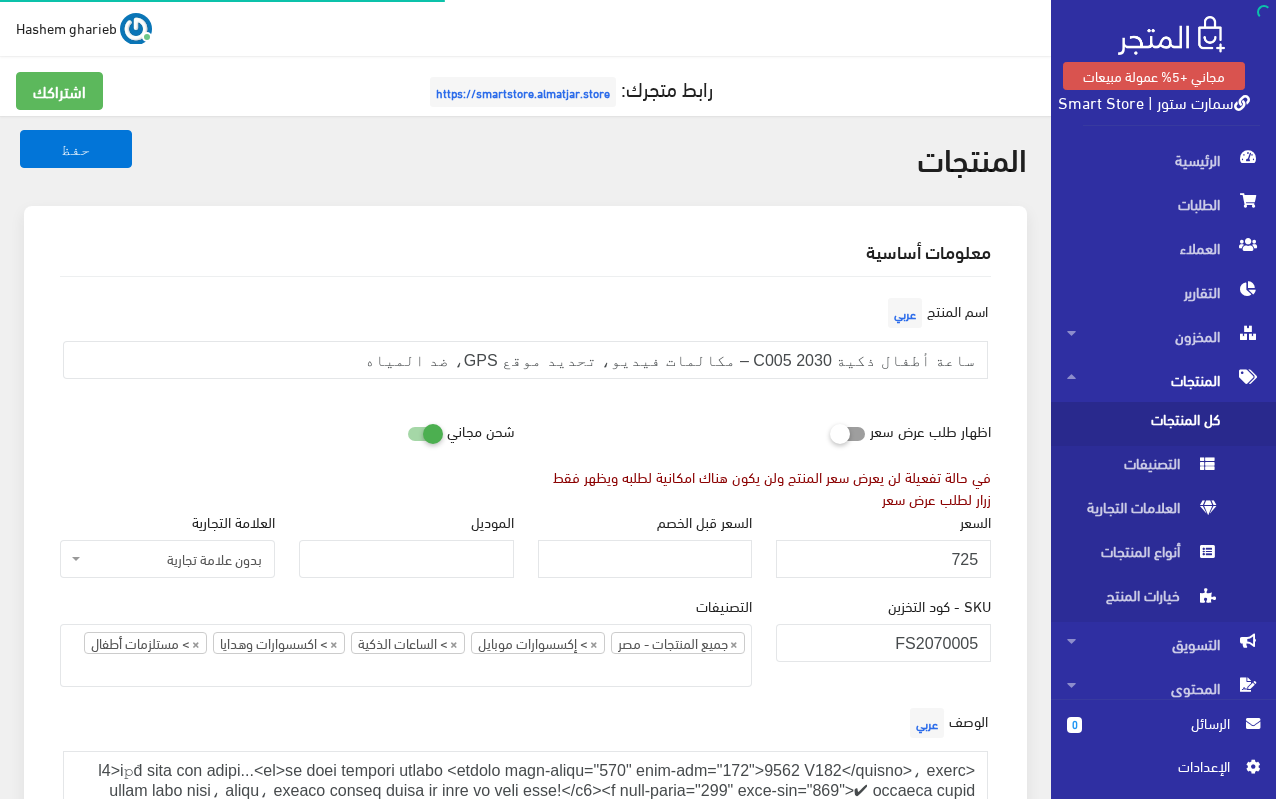 scroll, scrollTop: 0, scrollLeft: 0, axis: both 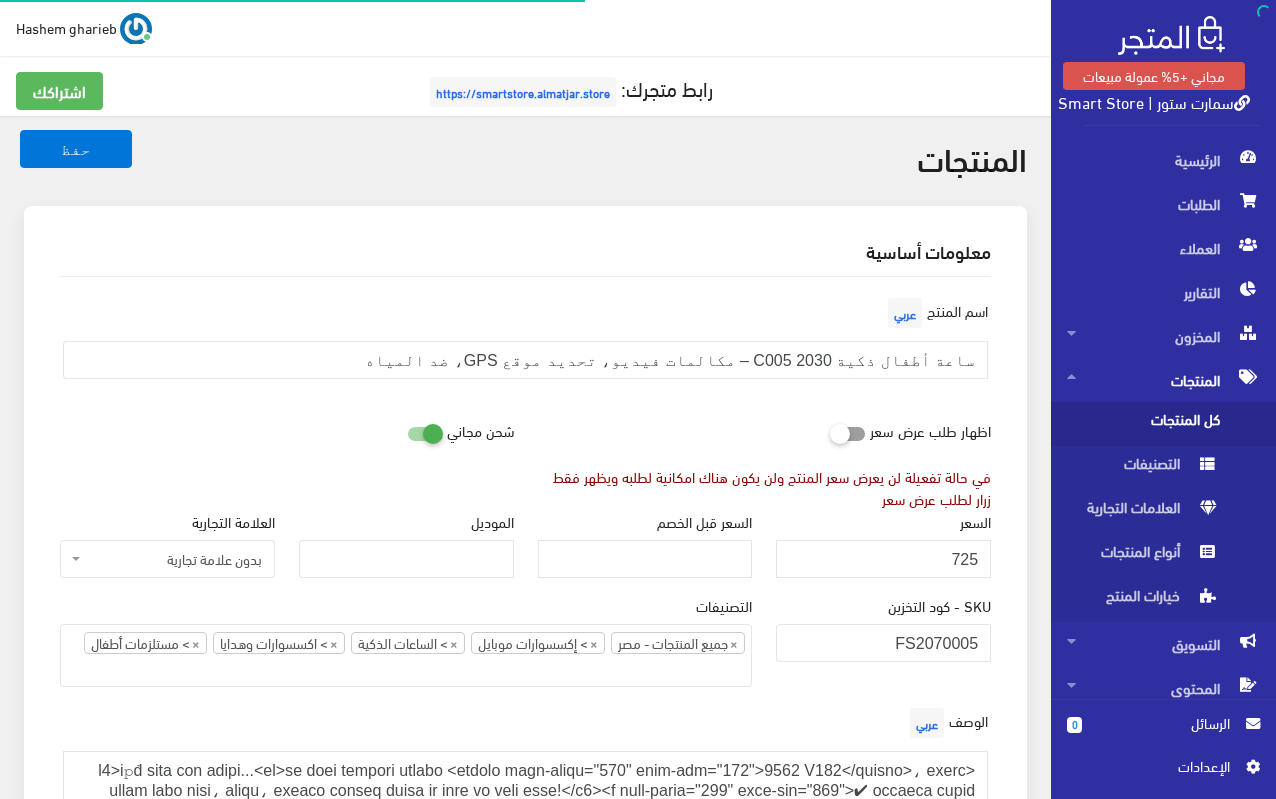 select on "27" 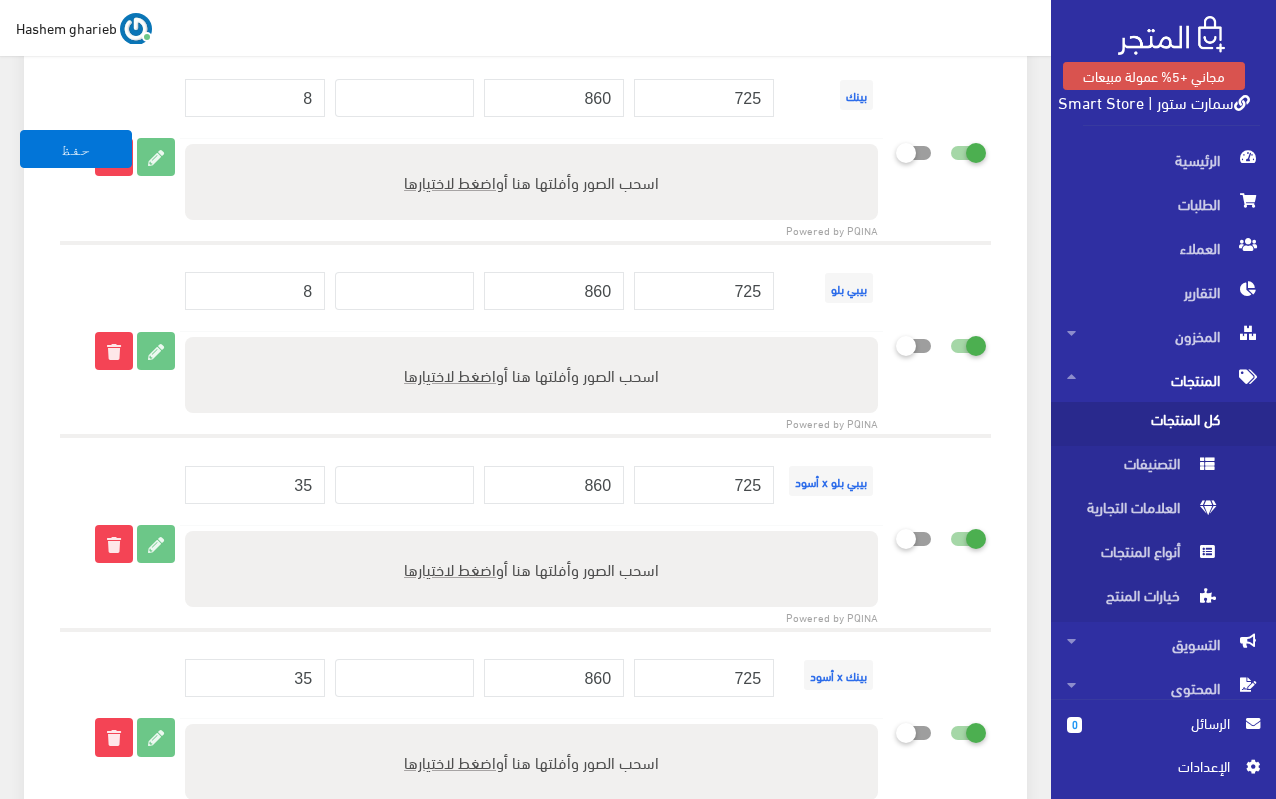 scroll, scrollTop: 3000, scrollLeft: 0, axis: vertical 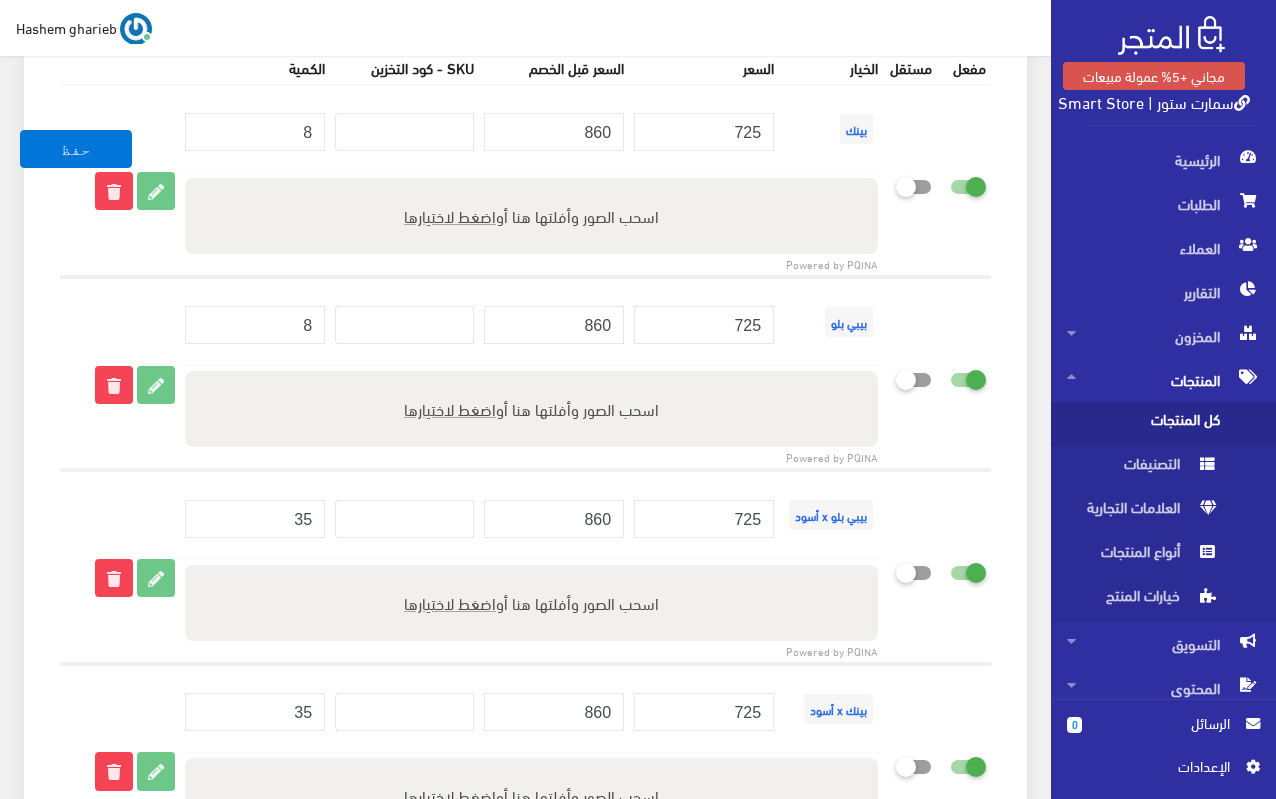 click at bounding box center [950, 186] 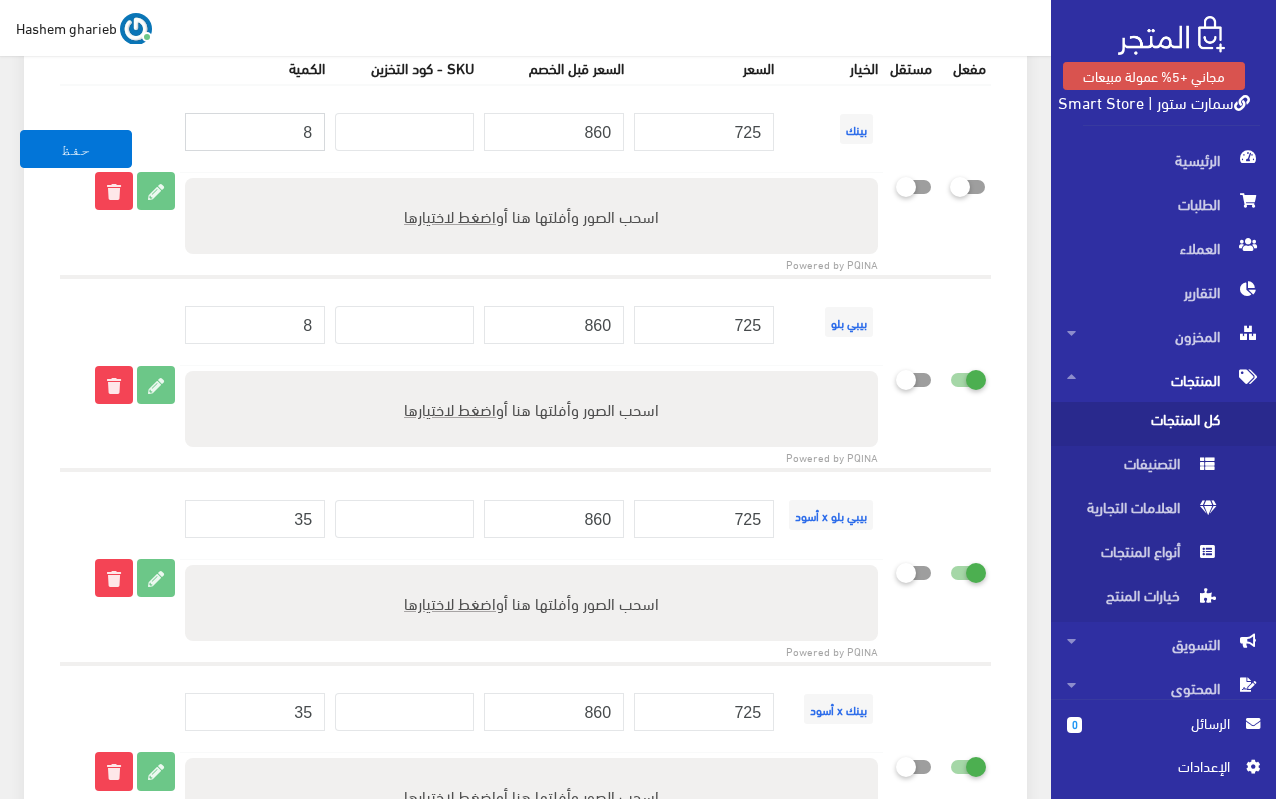 drag, startPoint x: 290, startPoint y: 134, endPoint x: 348, endPoint y: 134, distance: 58 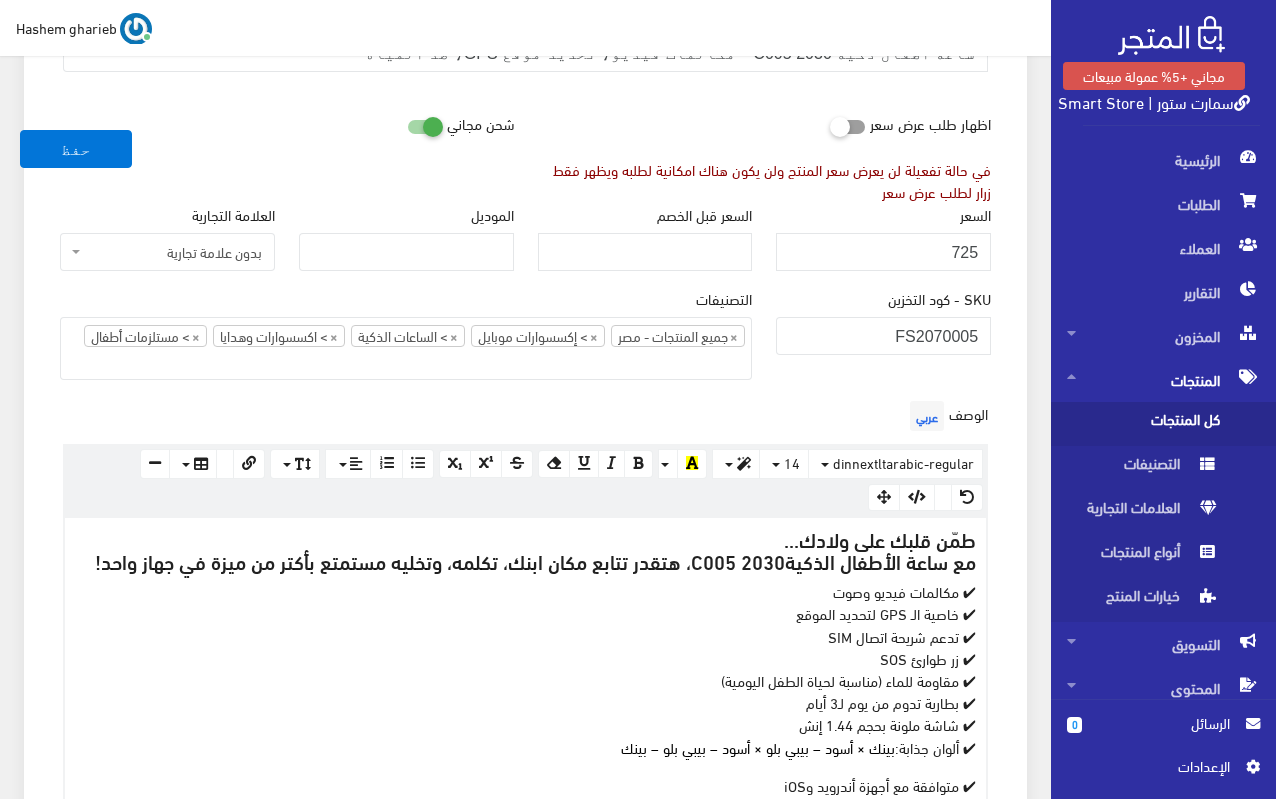 scroll, scrollTop: 100, scrollLeft: 0, axis: vertical 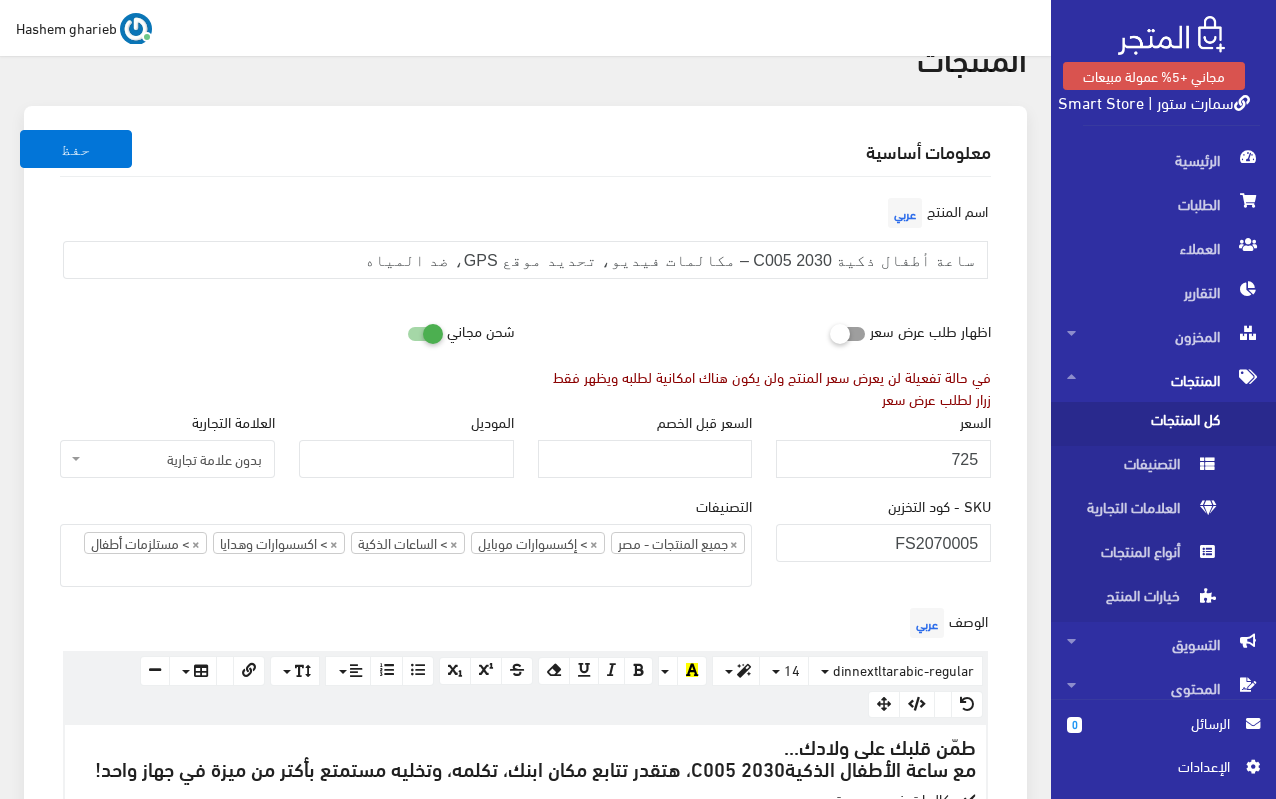 type 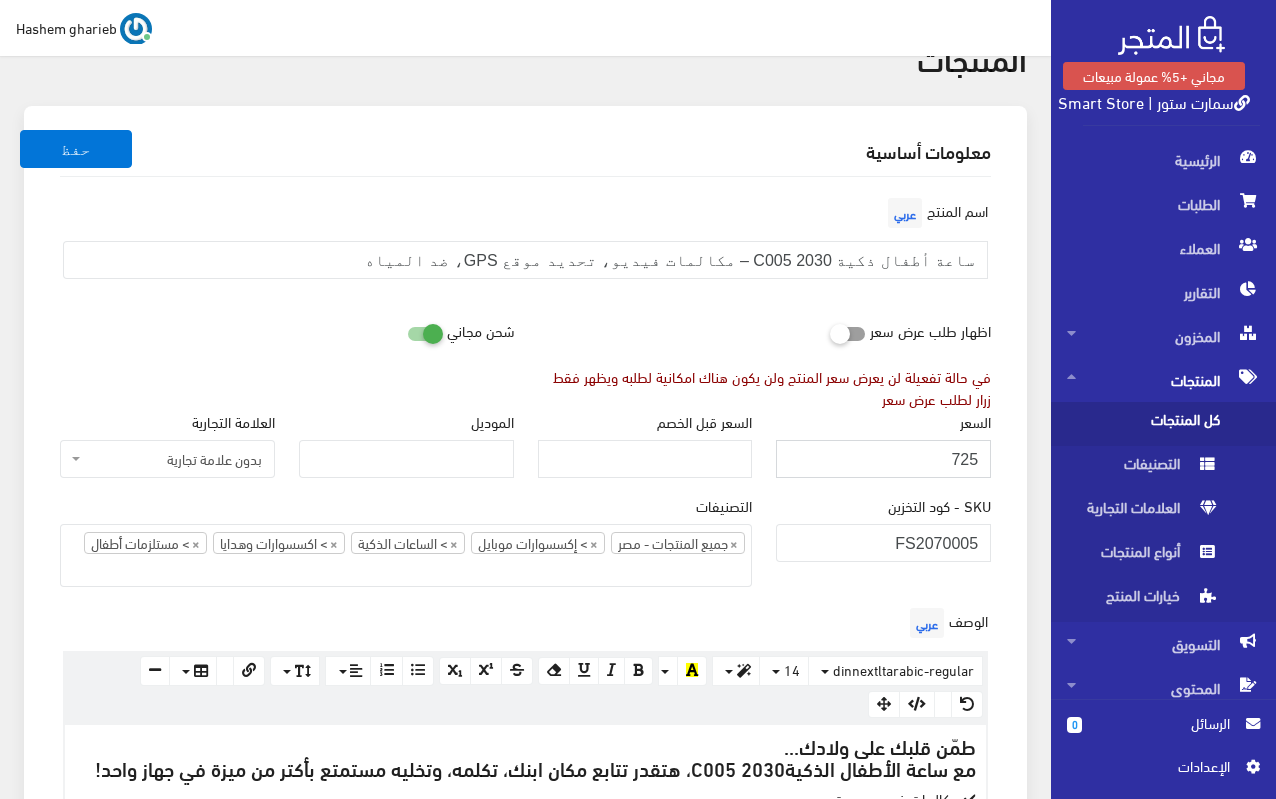 drag, startPoint x: 926, startPoint y: 464, endPoint x: 1014, endPoint y: 463, distance: 88.005684 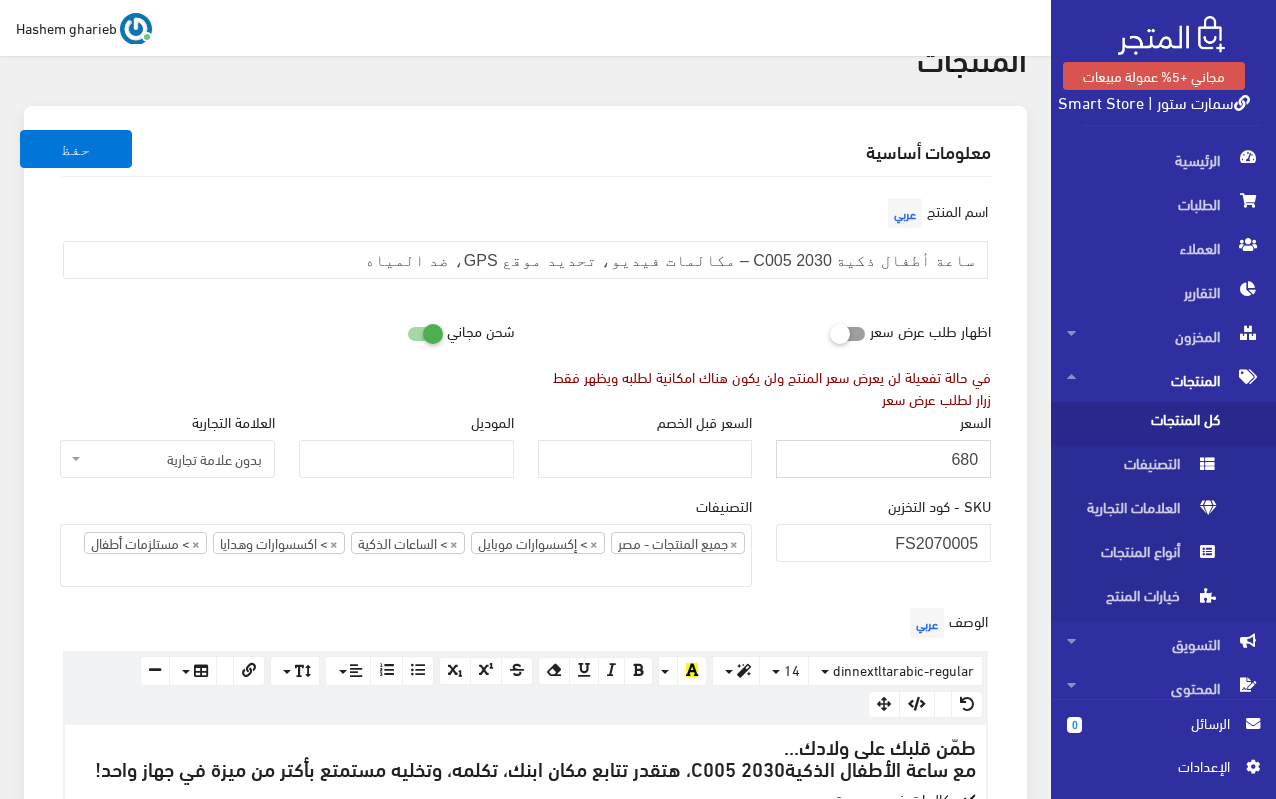 type on "680" 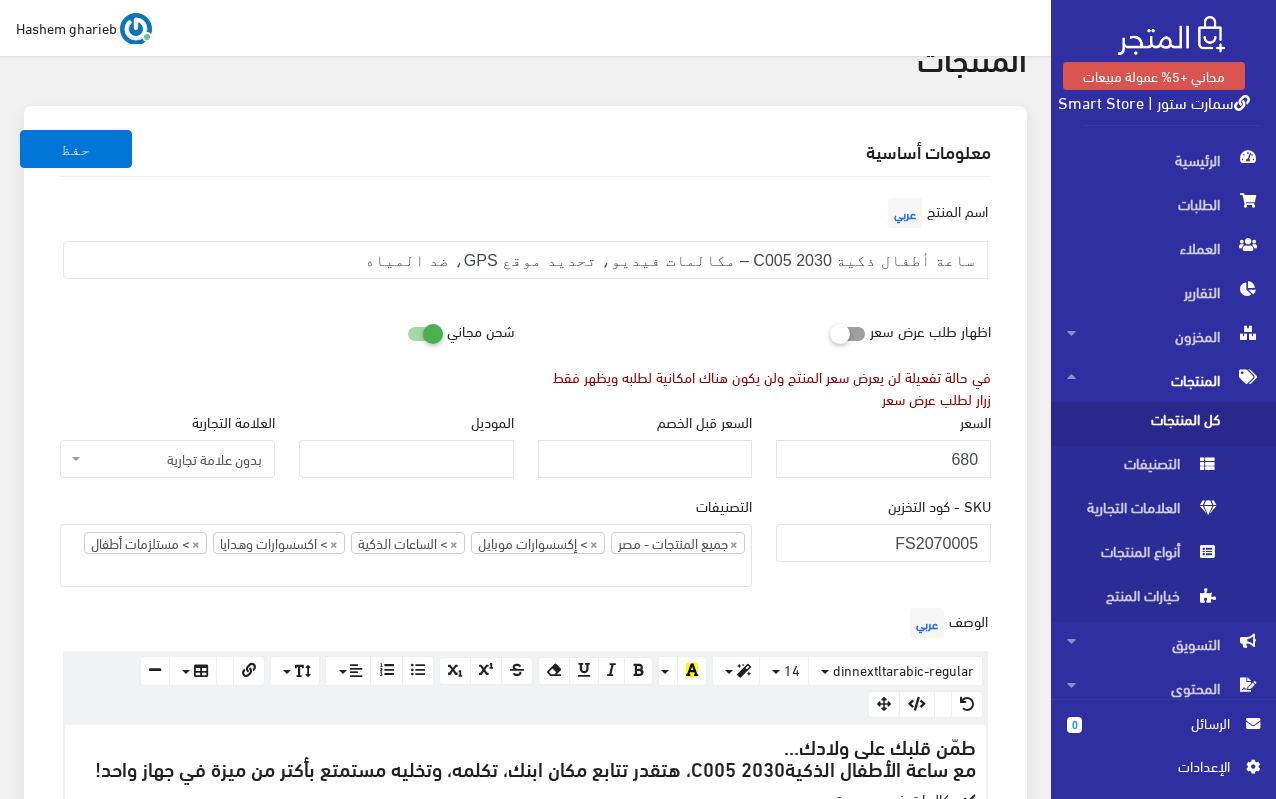 click at bounding box center [407, 333] 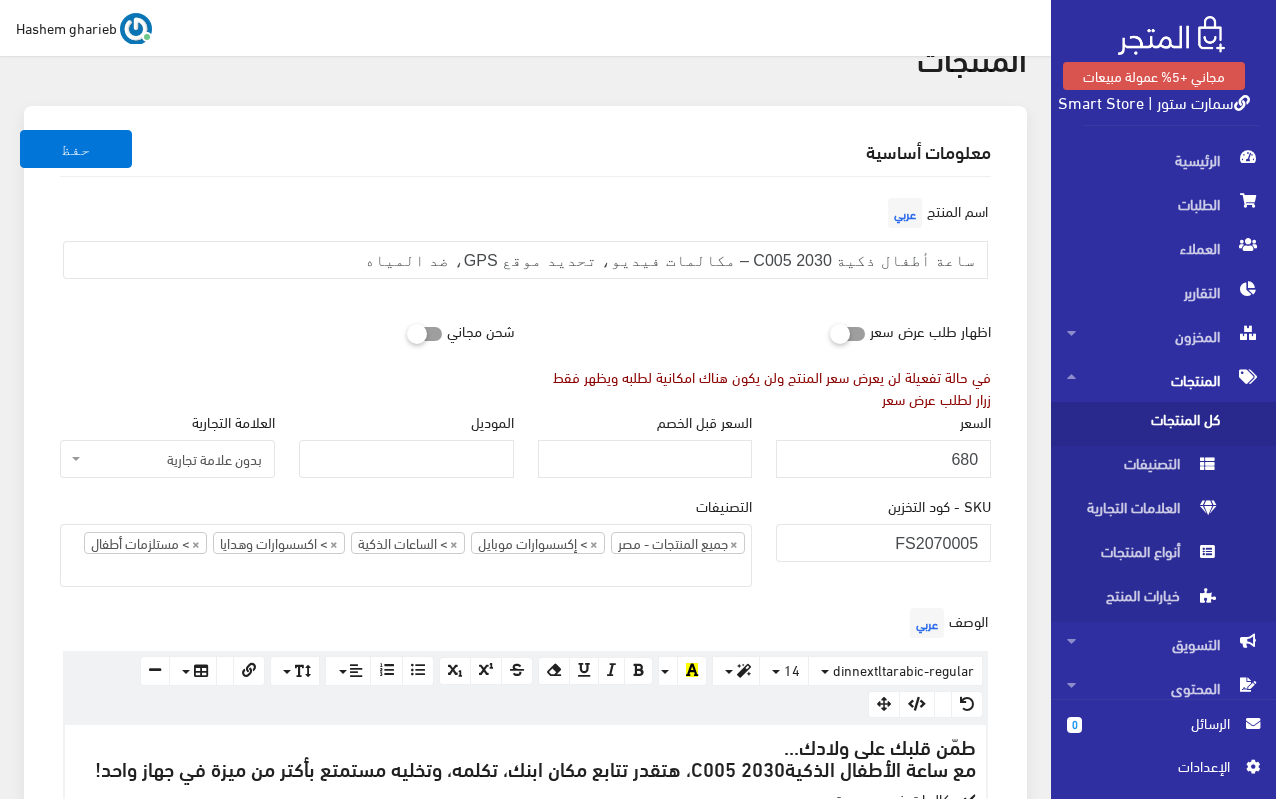 click at bounding box center (407, 333) 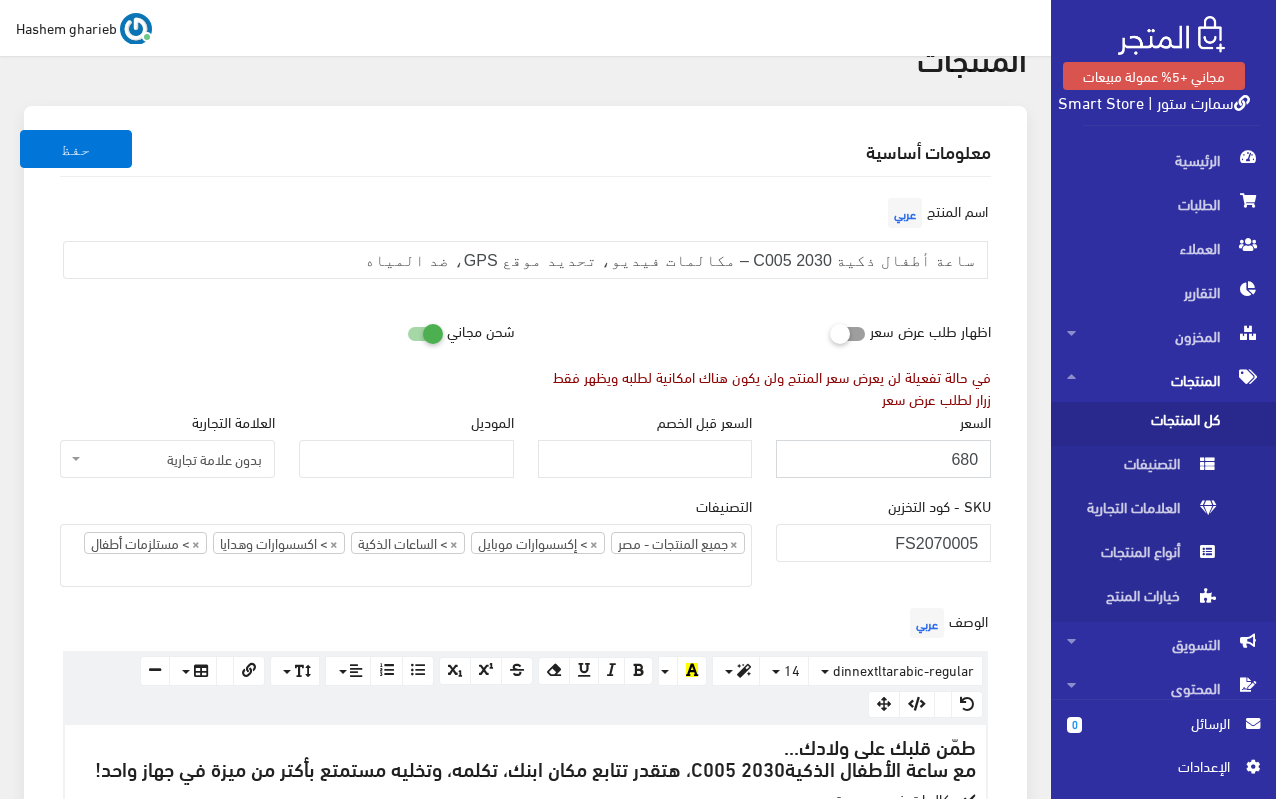 click on "680" at bounding box center [883, 459] 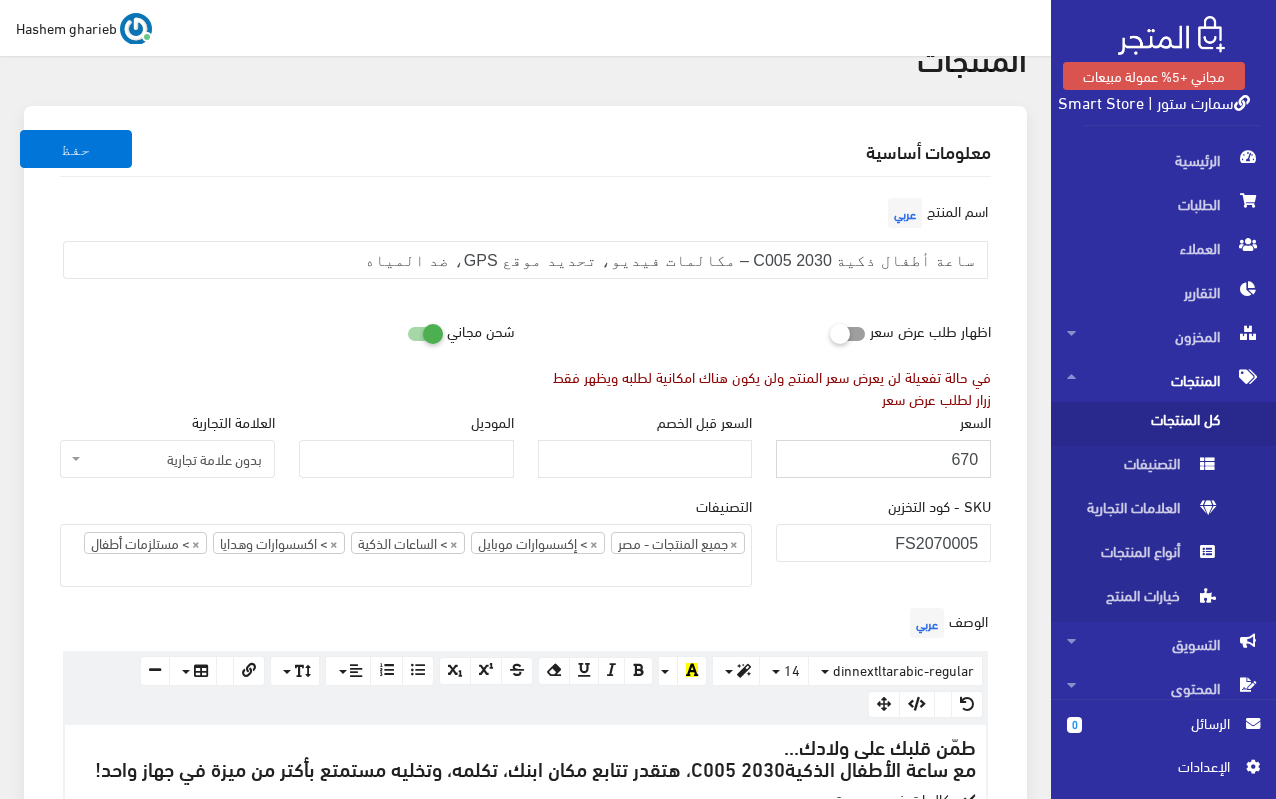 type on "670" 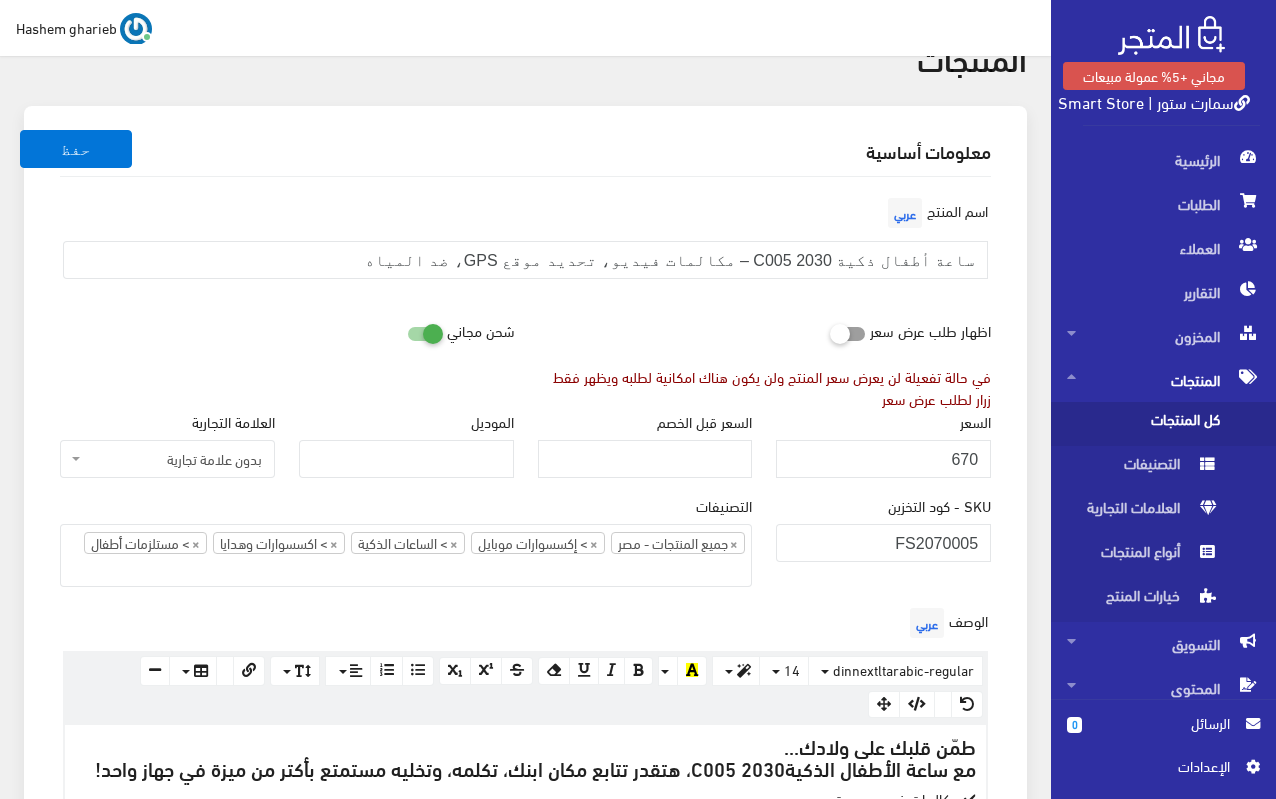 click on "معلومات أساسية
اسم المنتج  عربي
ساعة أطفال ذكية 2030 C005 – مكالمات فيديو، تحديد موقع GPS، ضد المياه
اظهار طلب عرض سعر
شحن مجاني" at bounding box center [525, 1412] 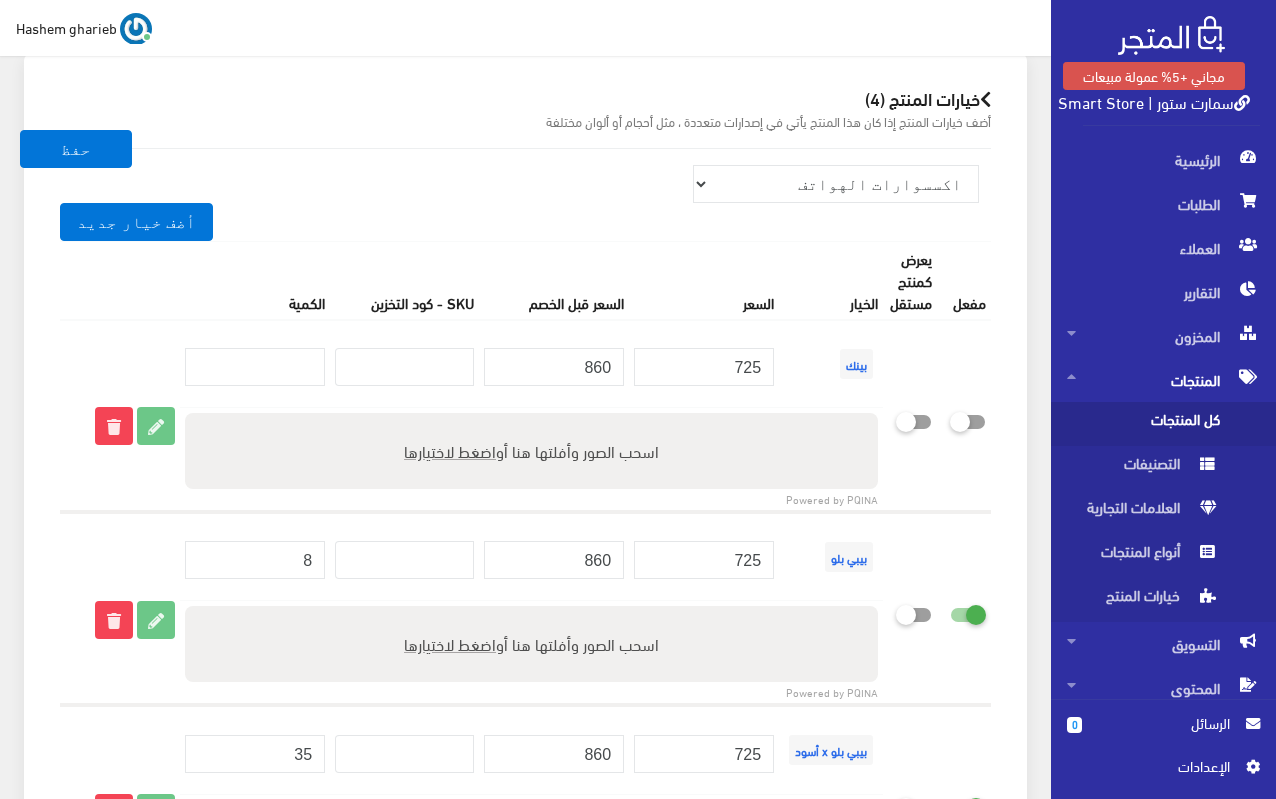scroll, scrollTop: 2900, scrollLeft: 0, axis: vertical 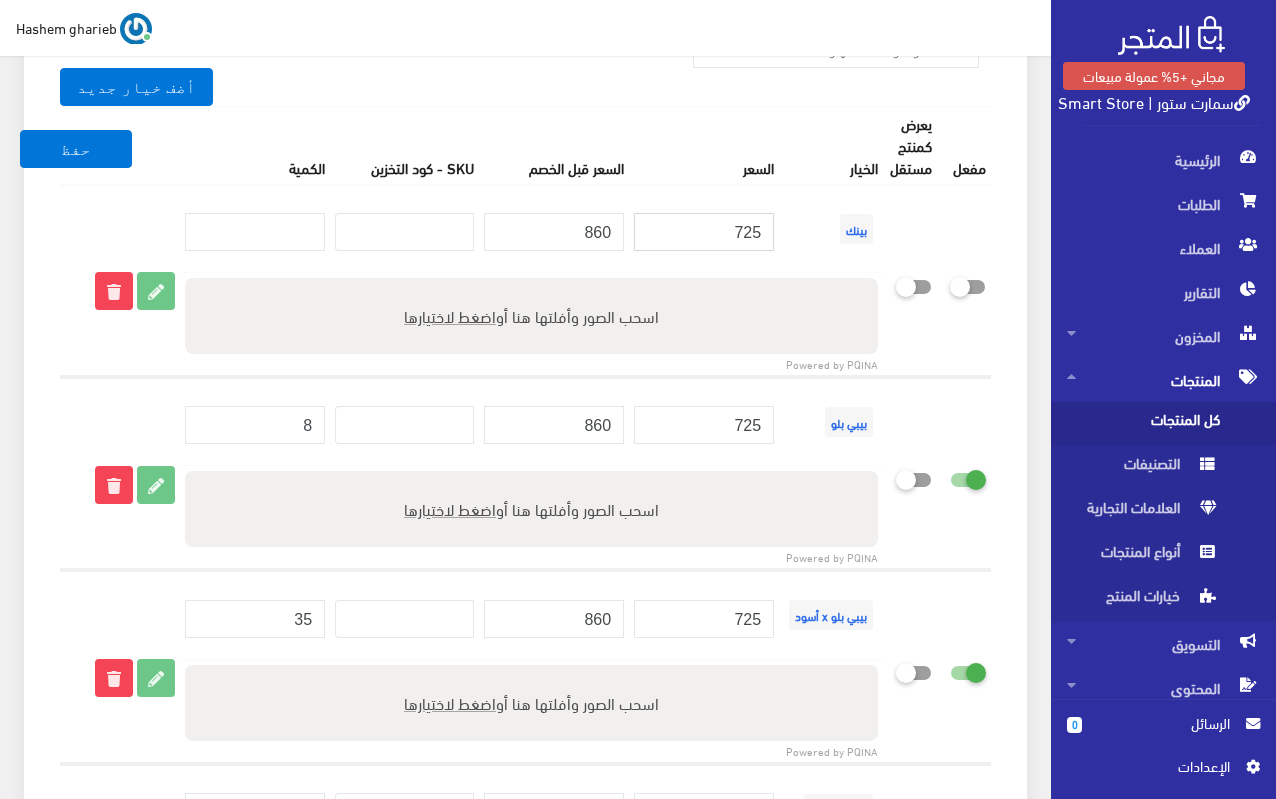 drag, startPoint x: 724, startPoint y: 227, endPoint x: 806, endPoint y: 242, distance: 83.360664 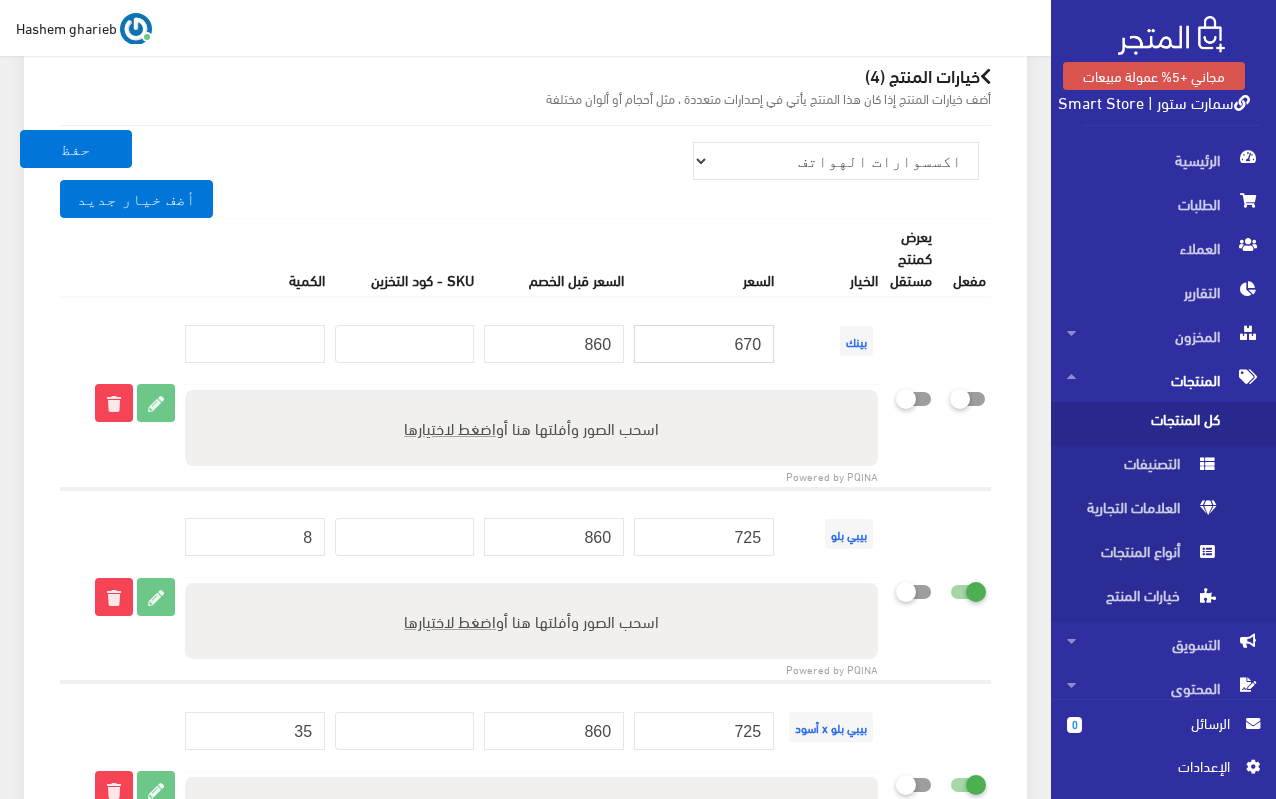 scroll, scrollTop: 3000, scrollLeft: 0, axis: vertical 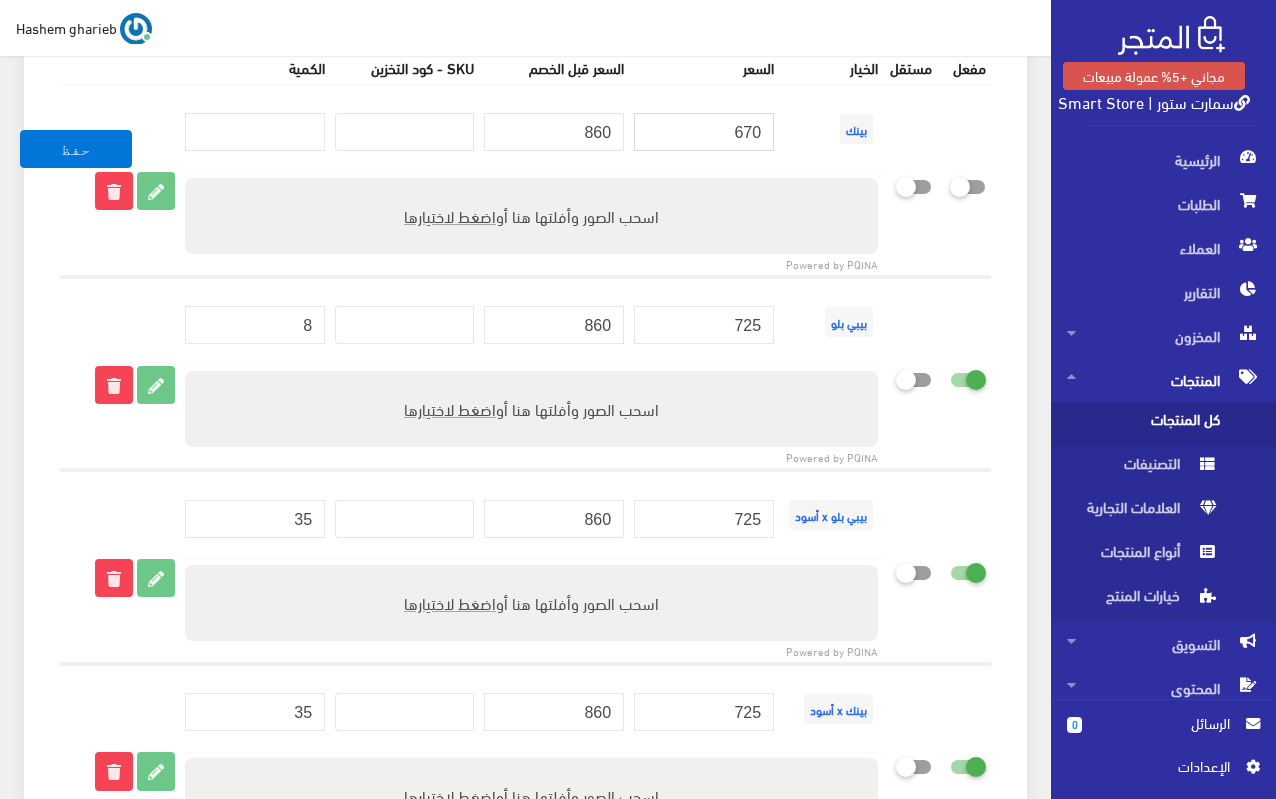 type on "670" 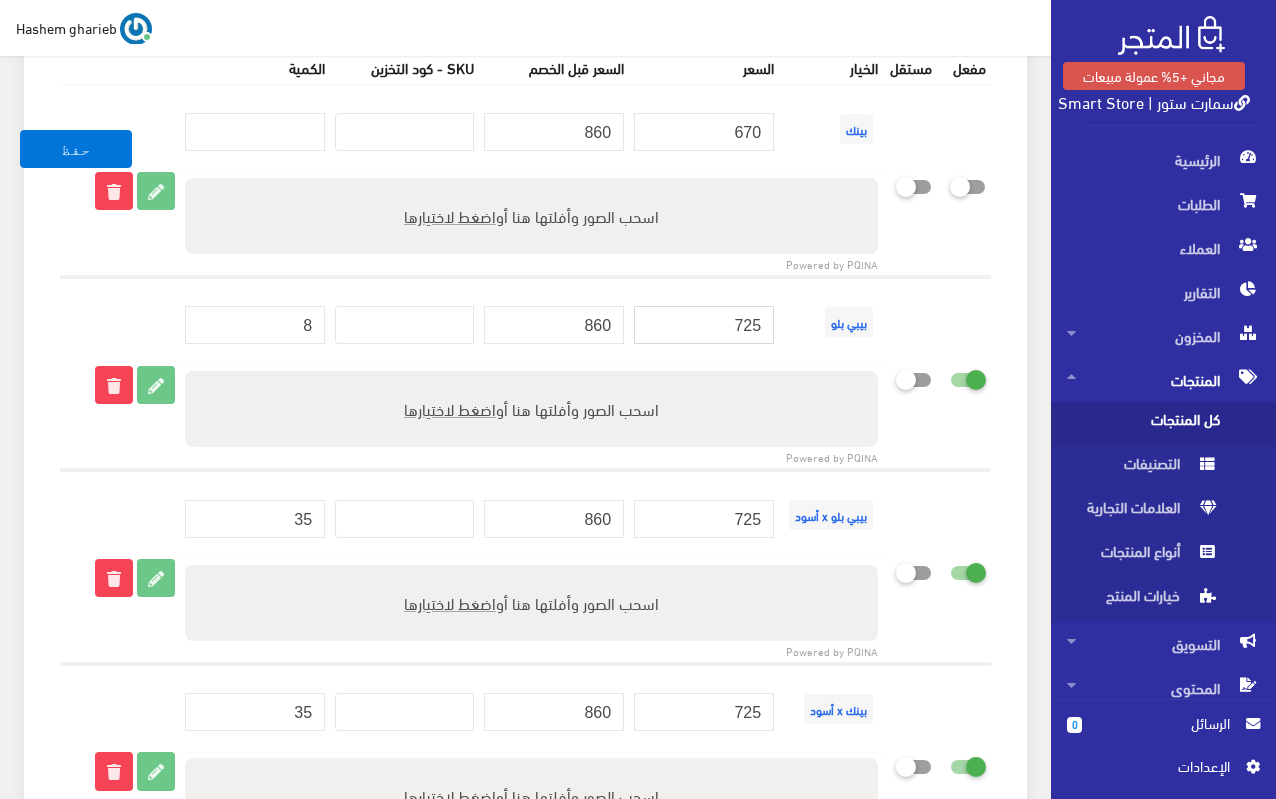 drag, startPoint x: 716, startPoint y: 322, endPoint x: 785, endPoint y: 332, distance: 69.72087 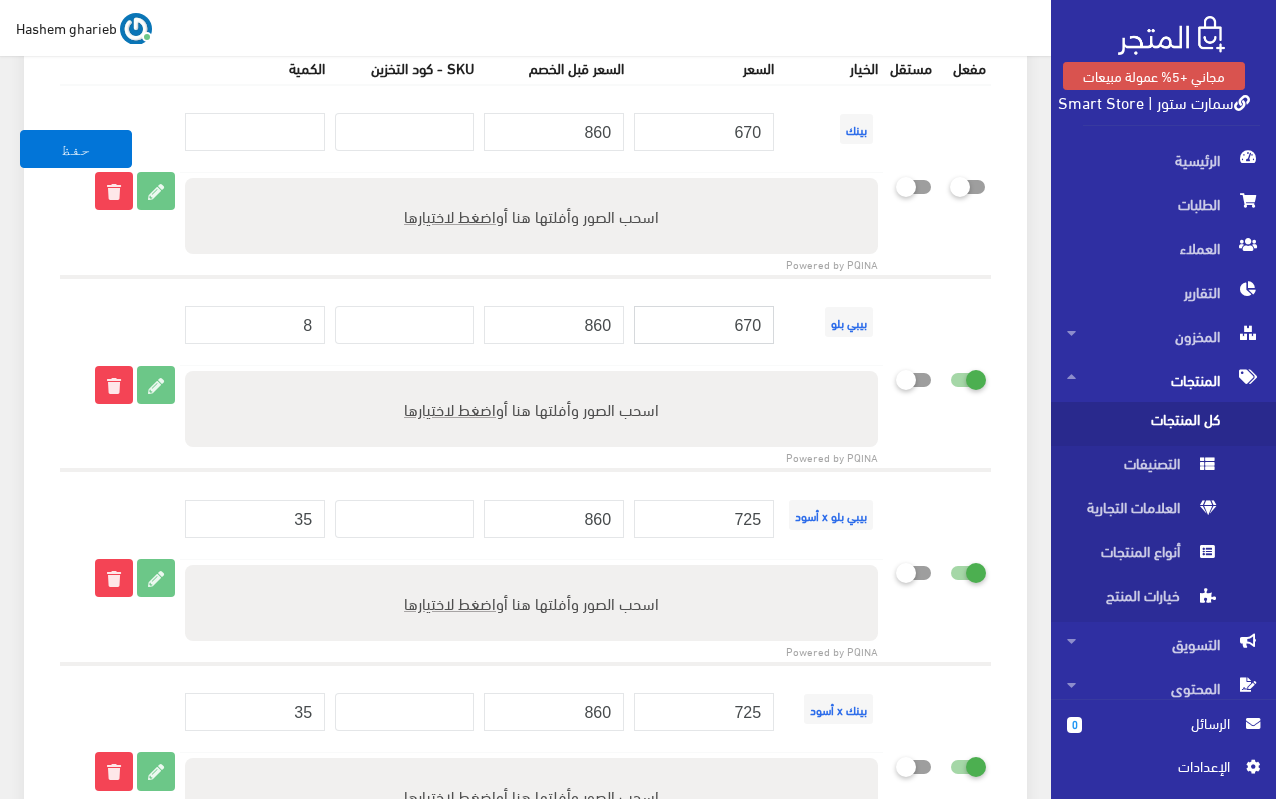 type on "670" 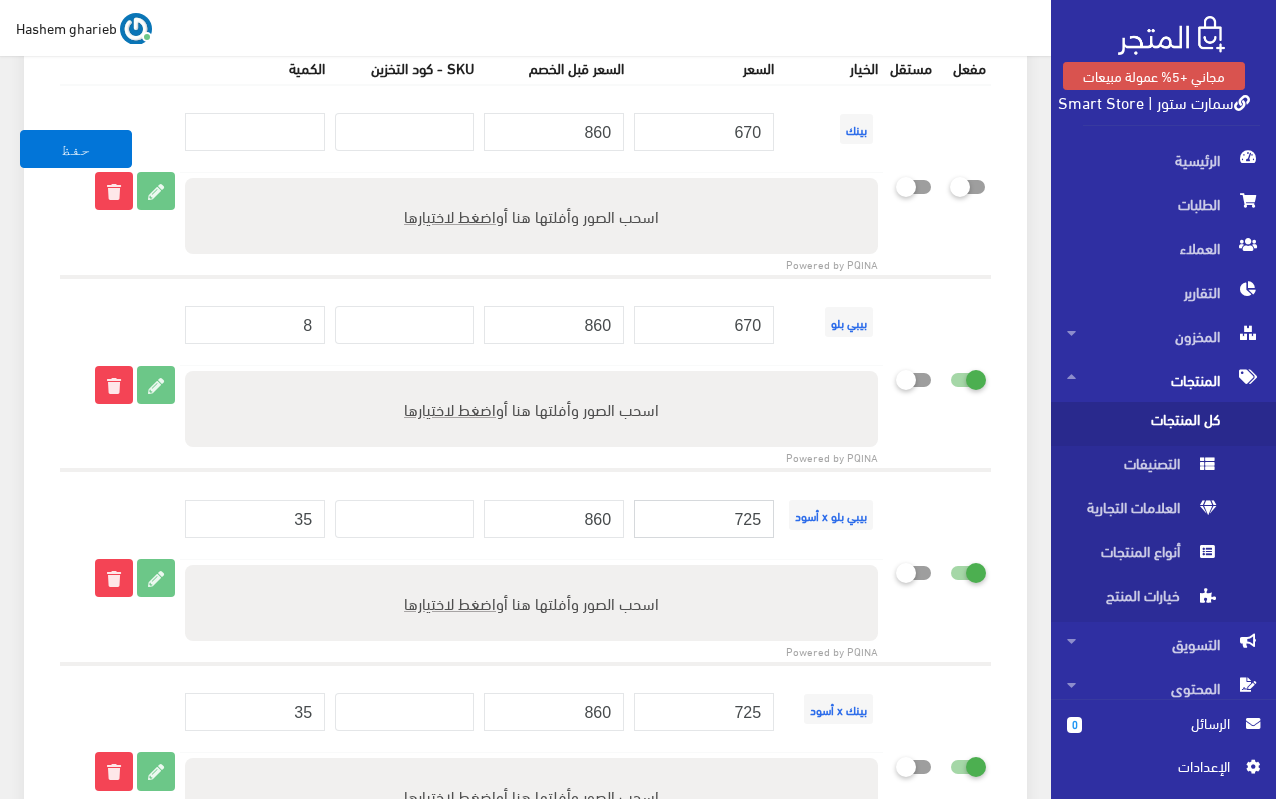 drag, startPoint x: 712, startPoint y: 513, endPoint x: 803, endPoint y: 517, distance: 91.08787 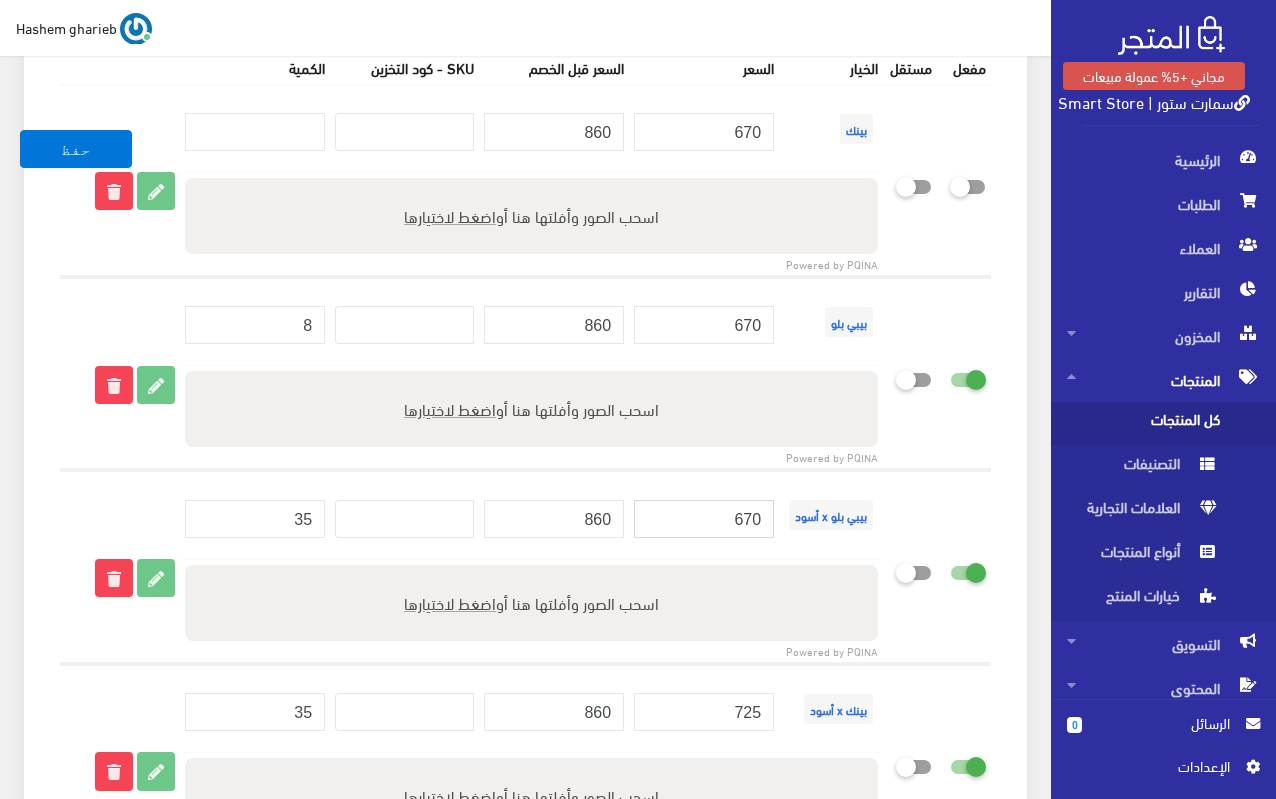 scroll, scrollTop: 3200, scrollLeft: 0, axis: vertical 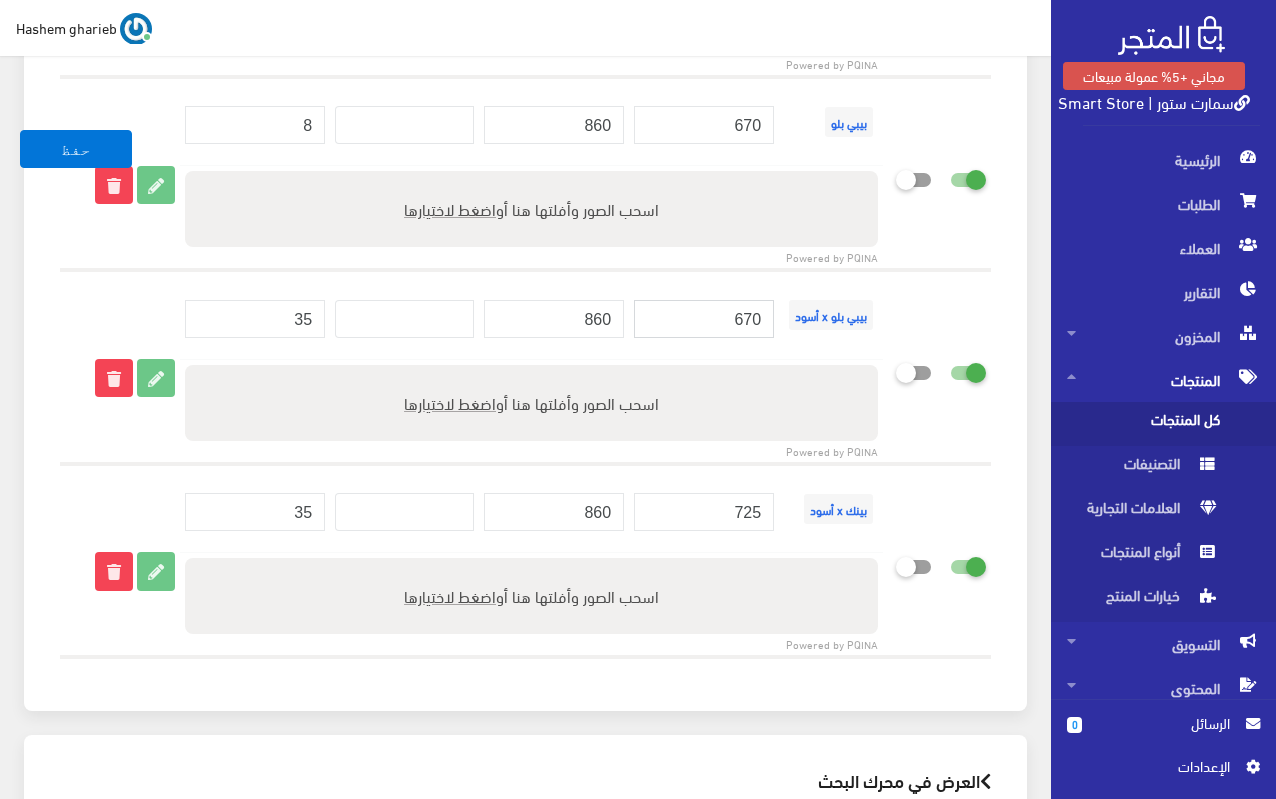 type on "670" 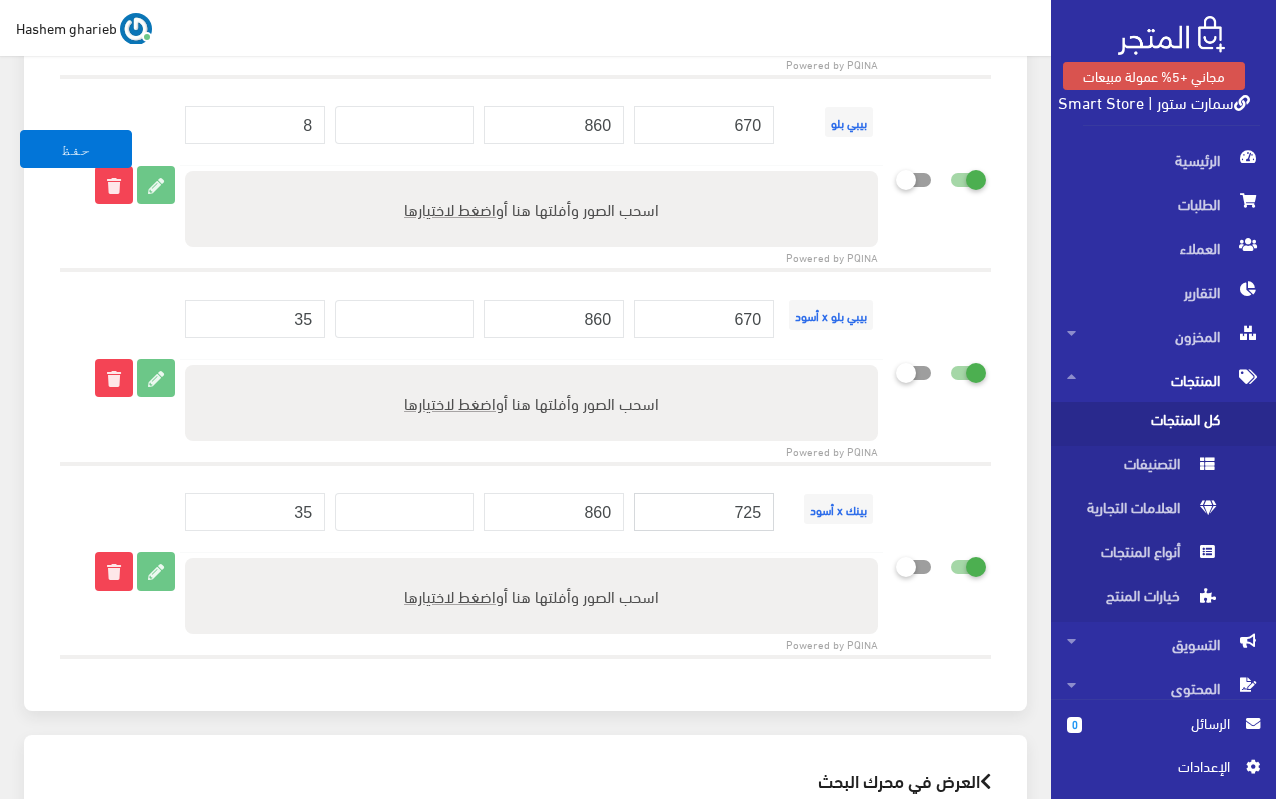 drag, startPoint x: 711, startPoint y: 512, endPoint x: 789, endPoint y: 512, distance: 78 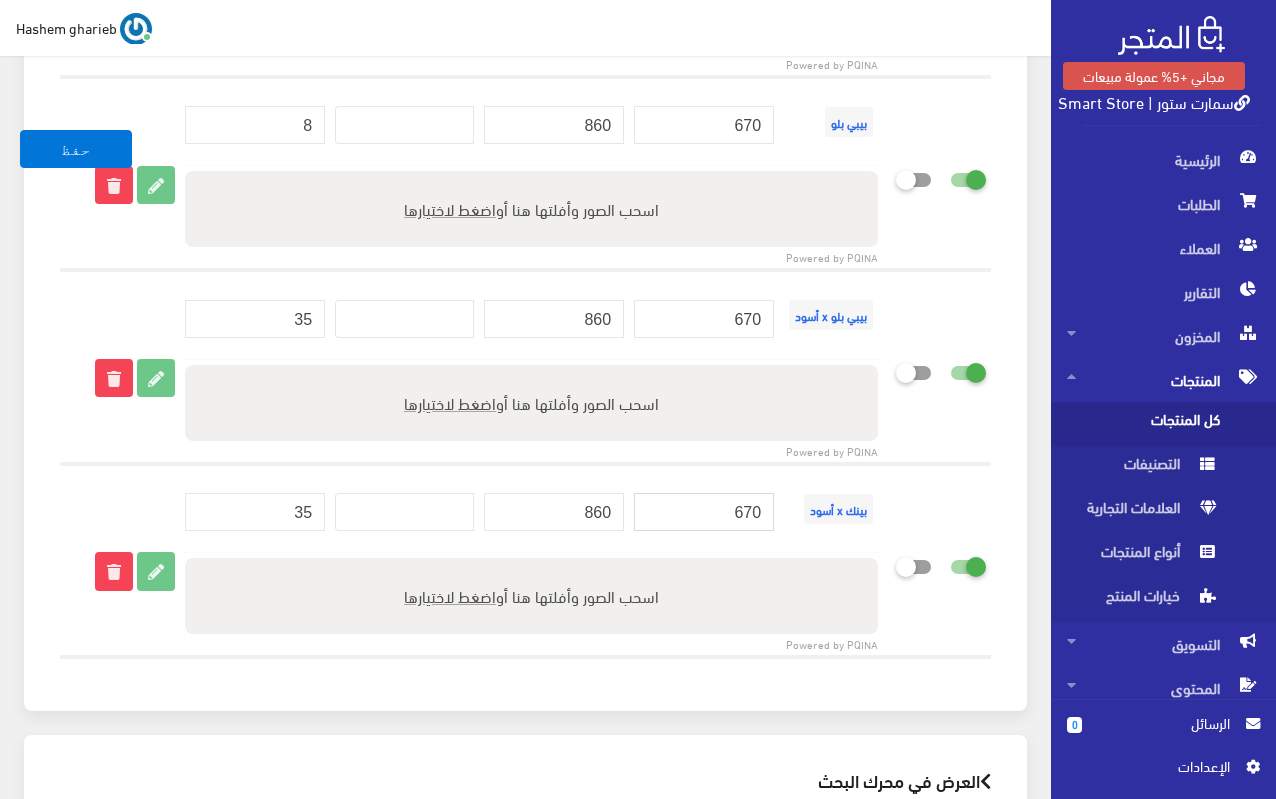 type on "670" 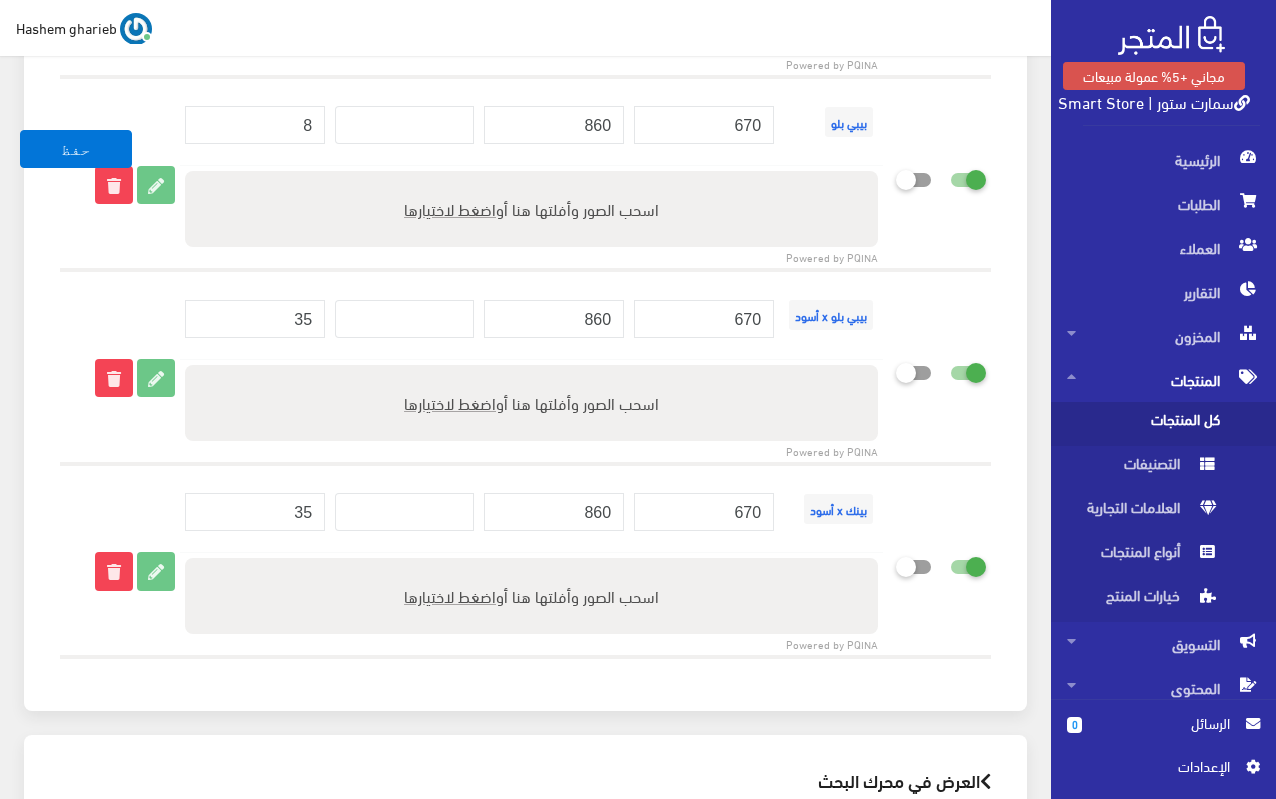 click on "خيارات المنتج
(4)
أضف خيارات المنتج إذا كان هذا المنتج يأتي في إصدارات متعددة ، مثل أحجام أو ألوان مختلفة
منتجات ترفيهية
الكترونيات
اكسسوارات الهواتف
الصحة والجمال
تحف ومقتنيات
موضة وأزياء" at bounding box center (525, 164) 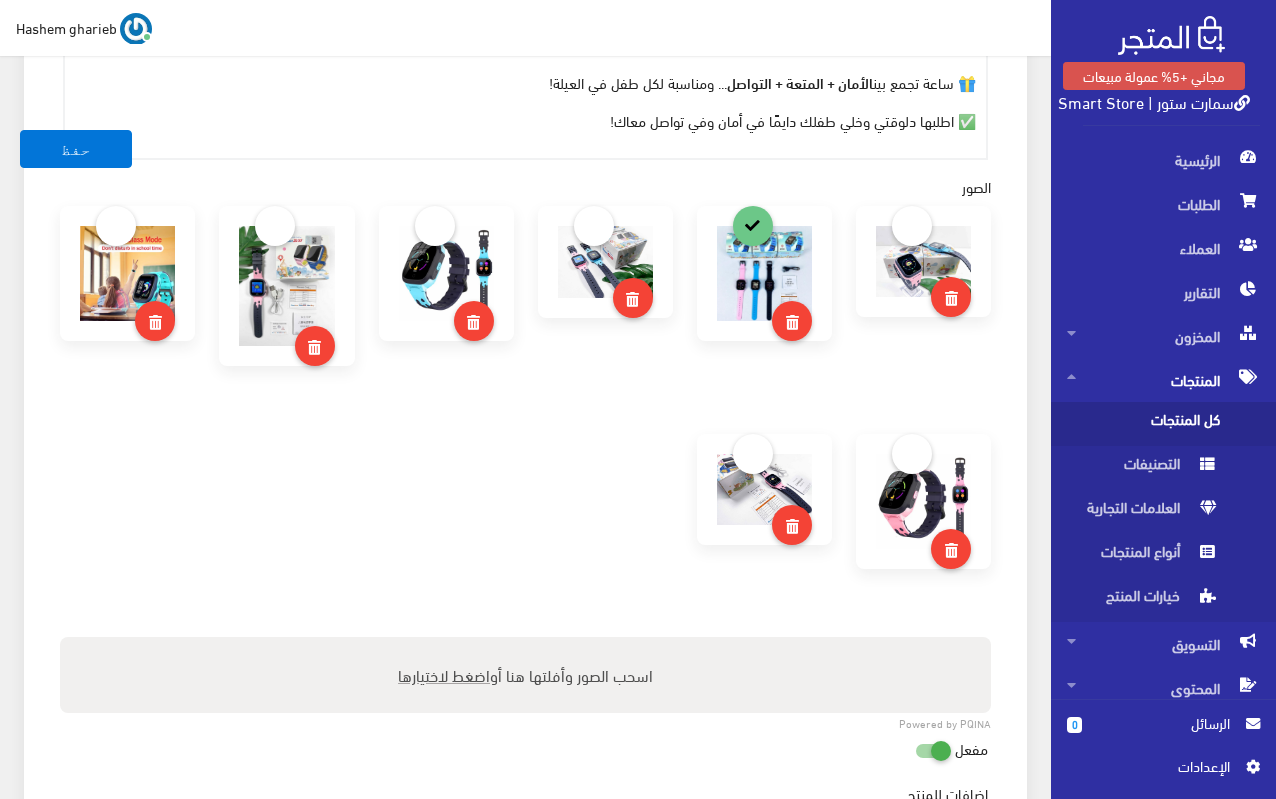 scroll, scrollTop: 1300, scrollLeft: 0, axis: vertical 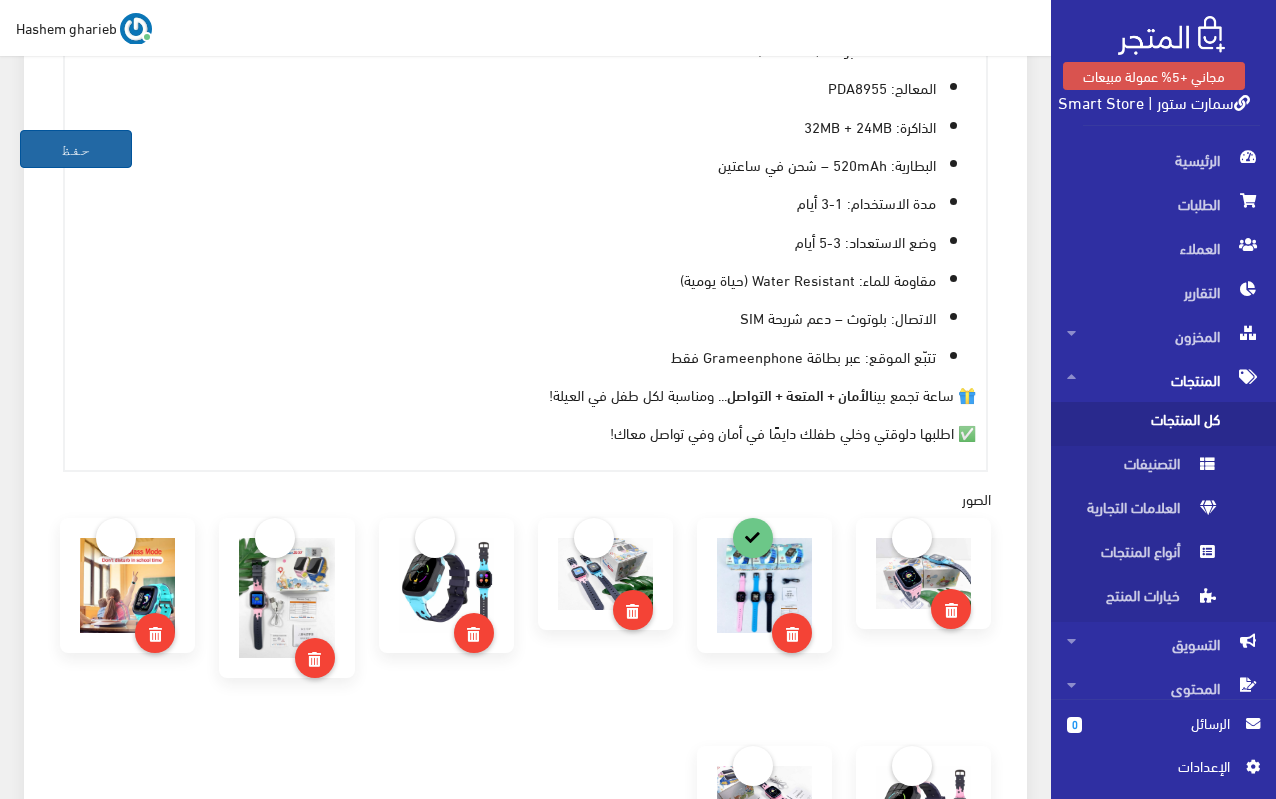 click on "حفظ" at bounding box center [76, 149] 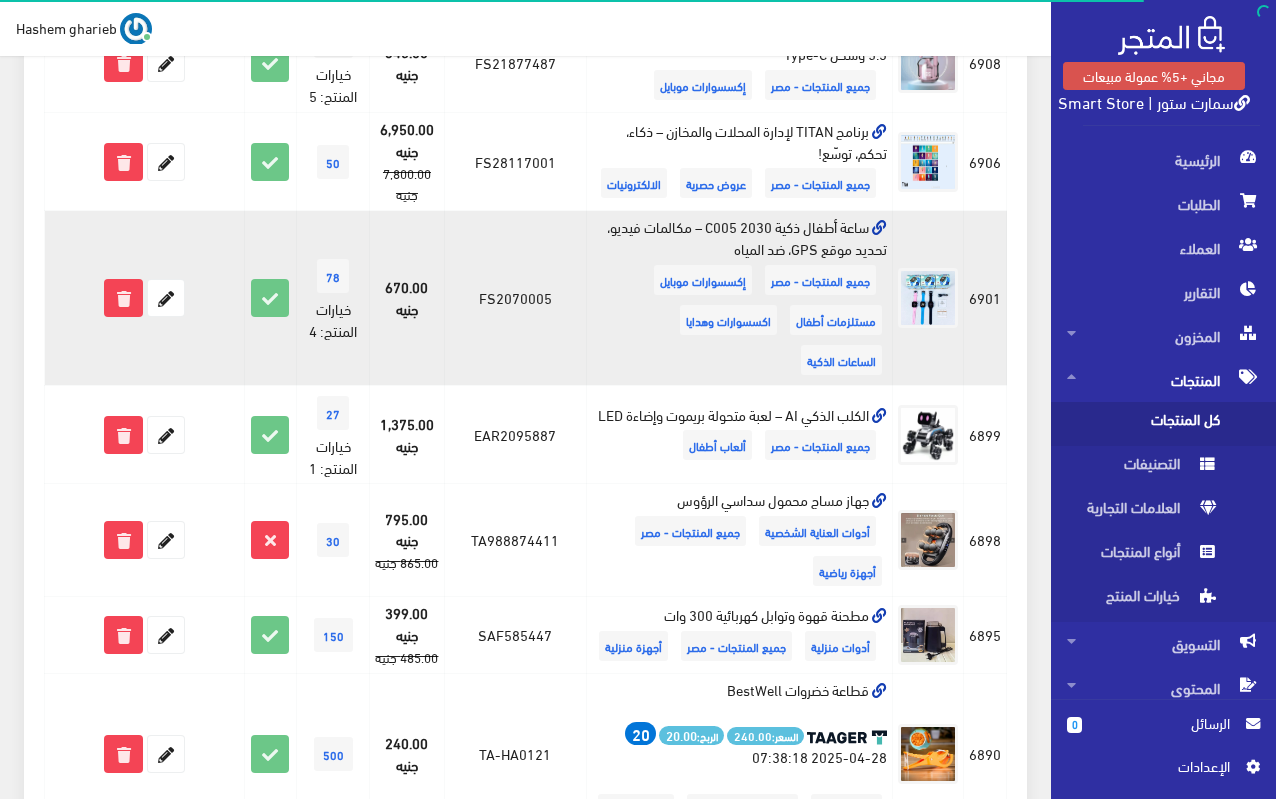 scroll, scrollTop: 500, scrollLeft: 0, axis: vertical 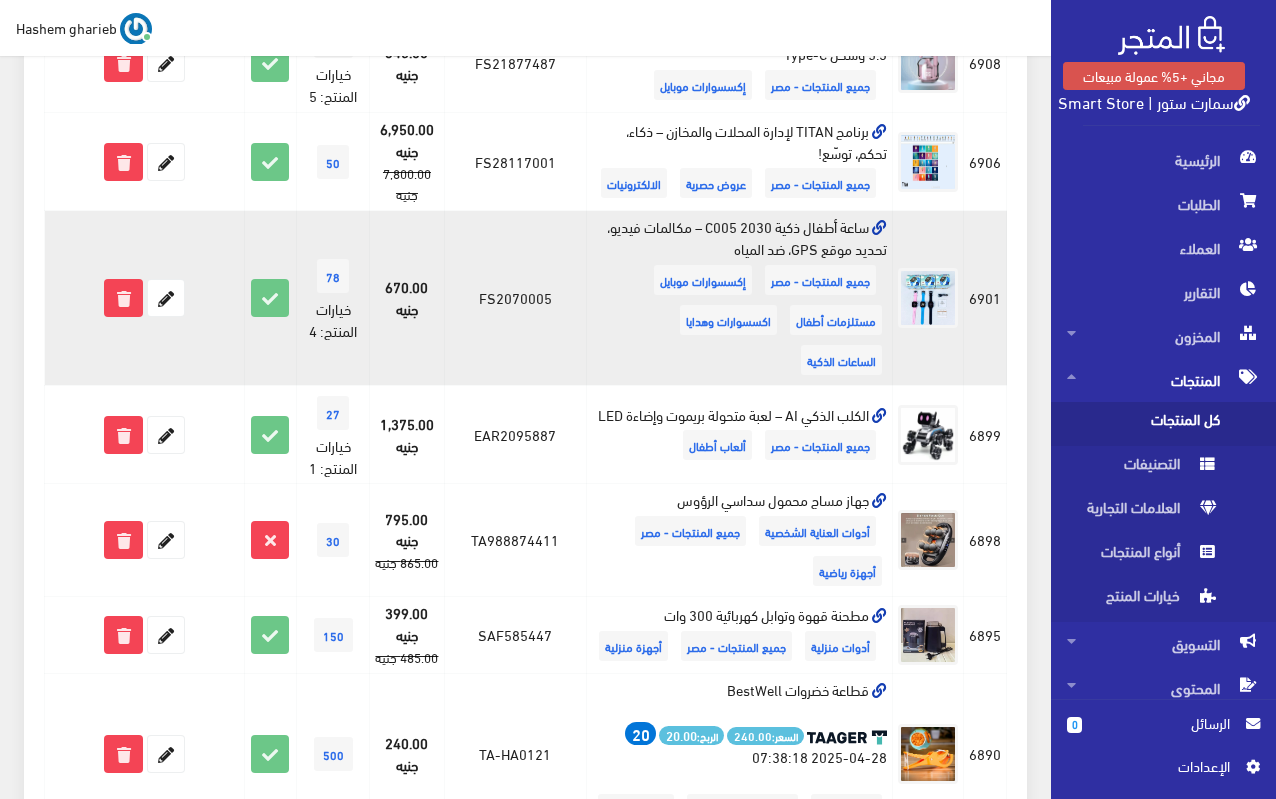 click at bounding box center [879, 228] 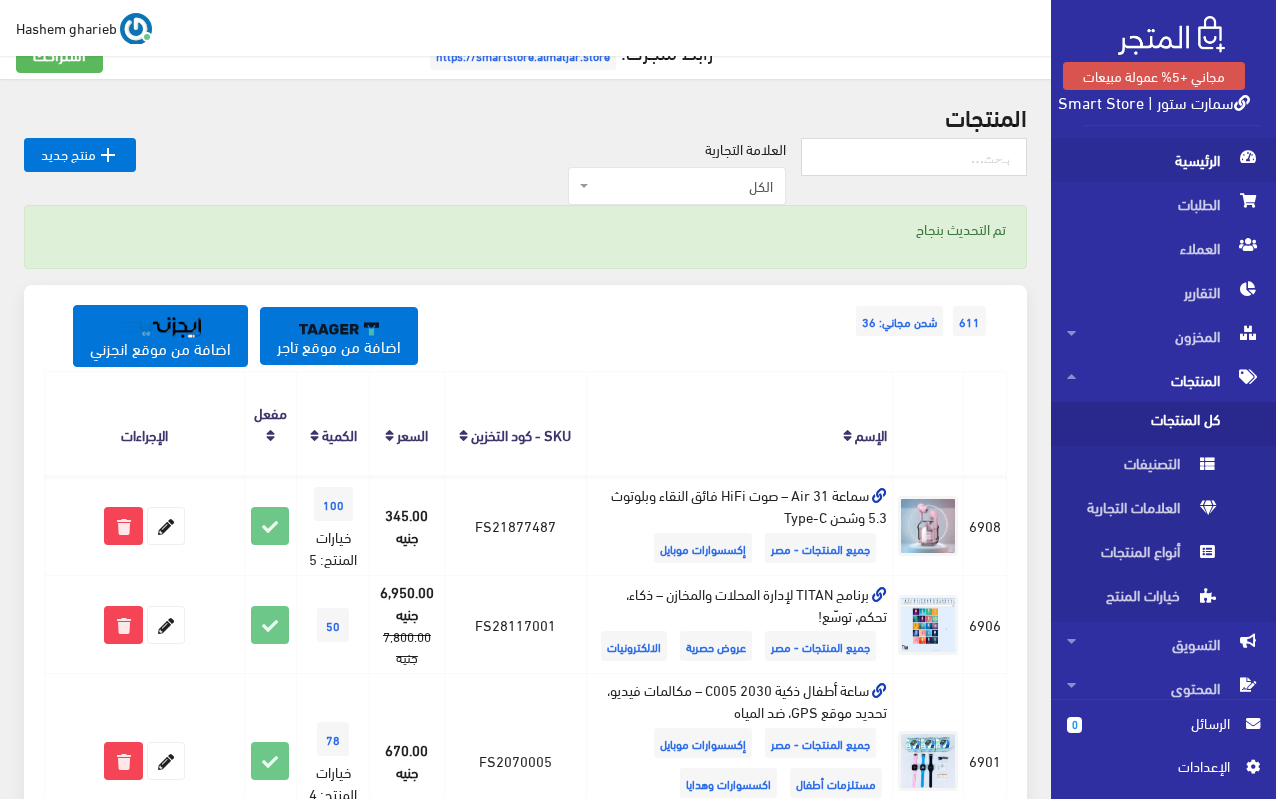 scroll, scrollTop: 0, scrollLeft: 0, axis: both 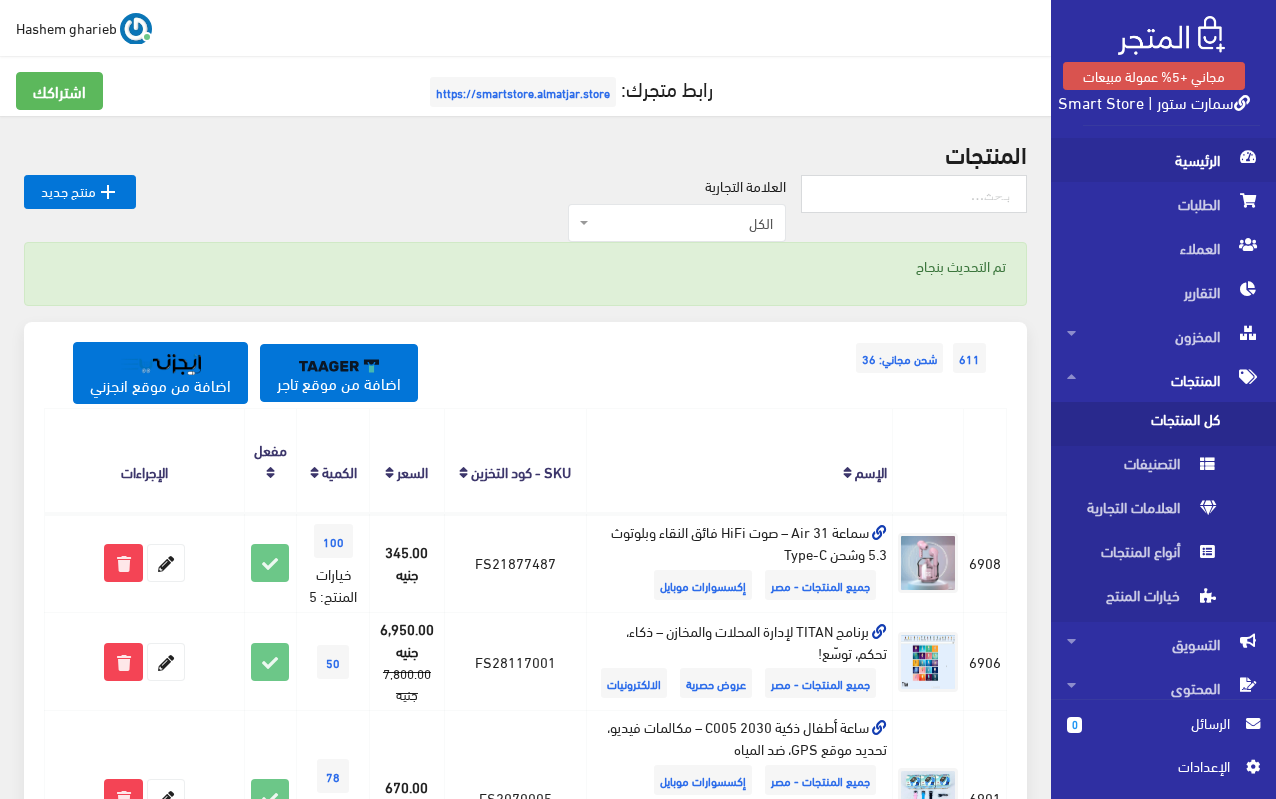 click on "الرئيسية" at bounding box center (1163, 160) 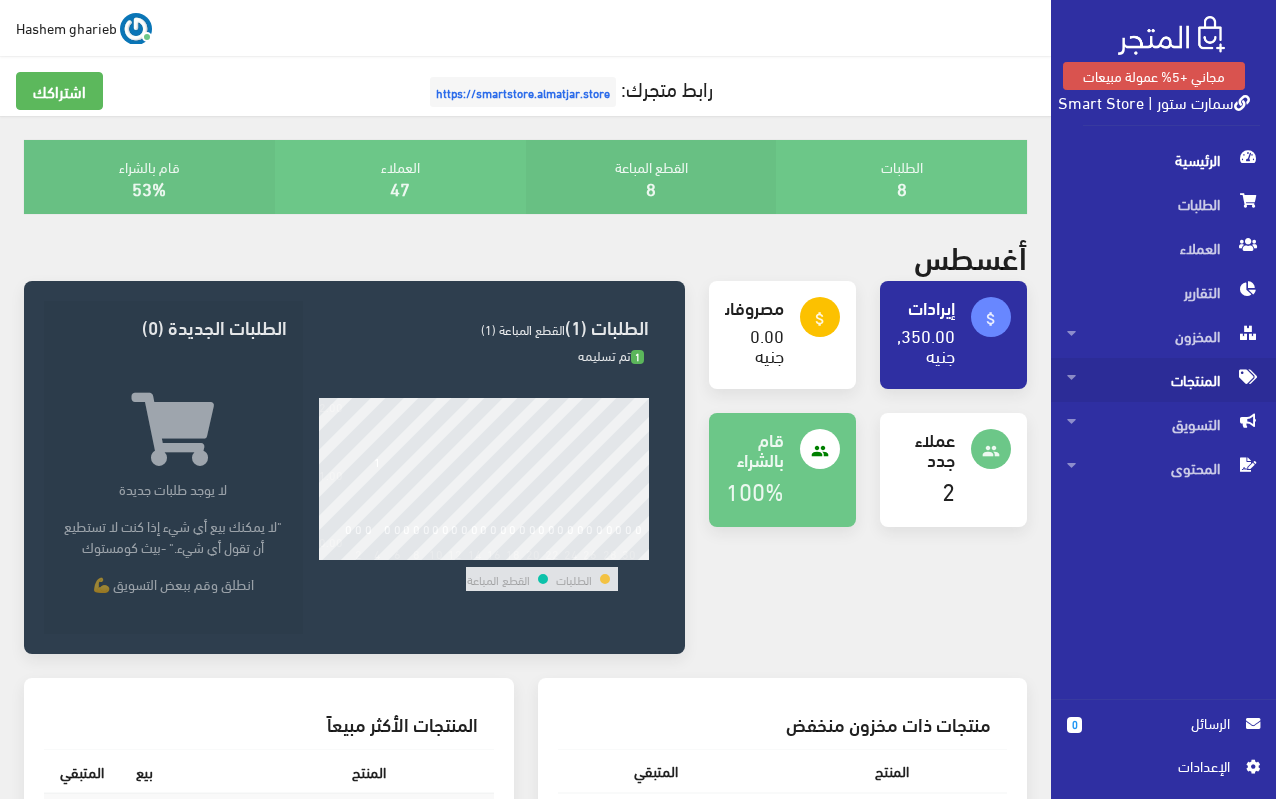 click on "المنتجات" at bounding box center (1163, 380) 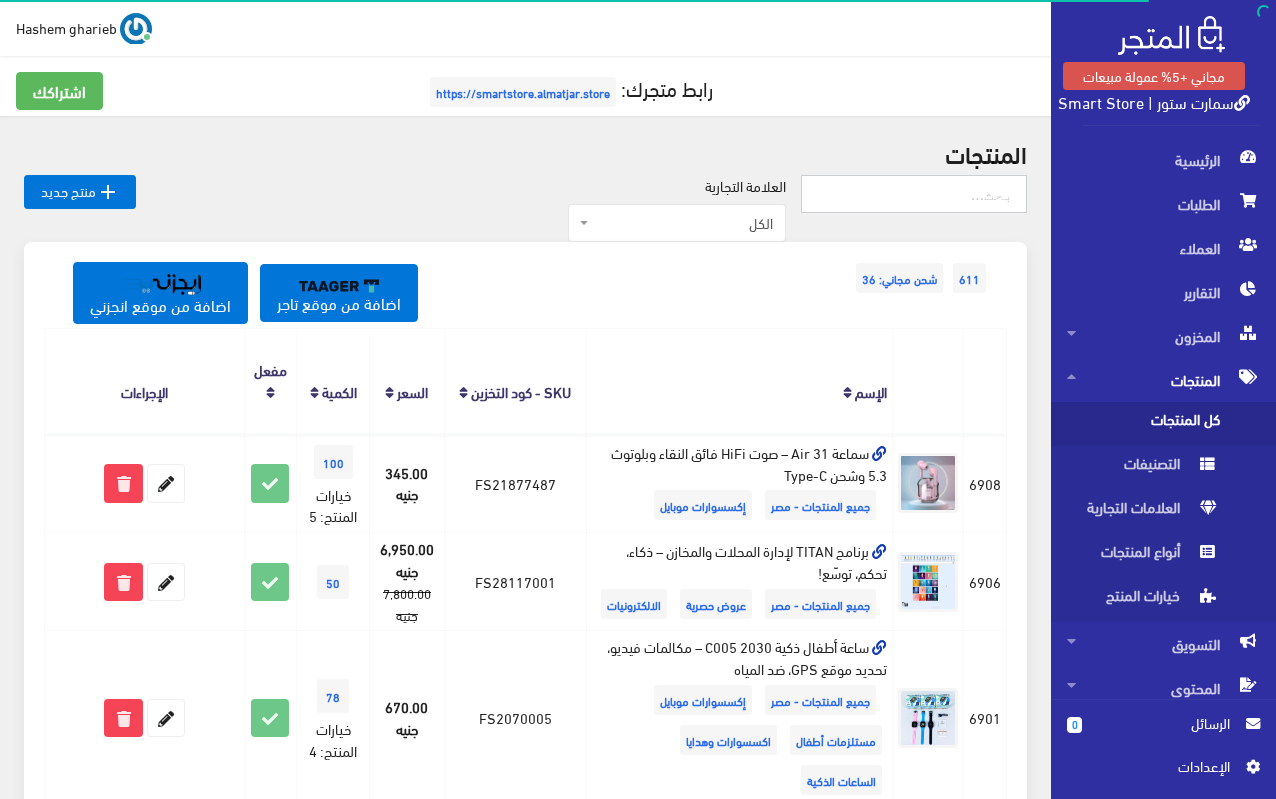 click at bounding box center [914, 194] 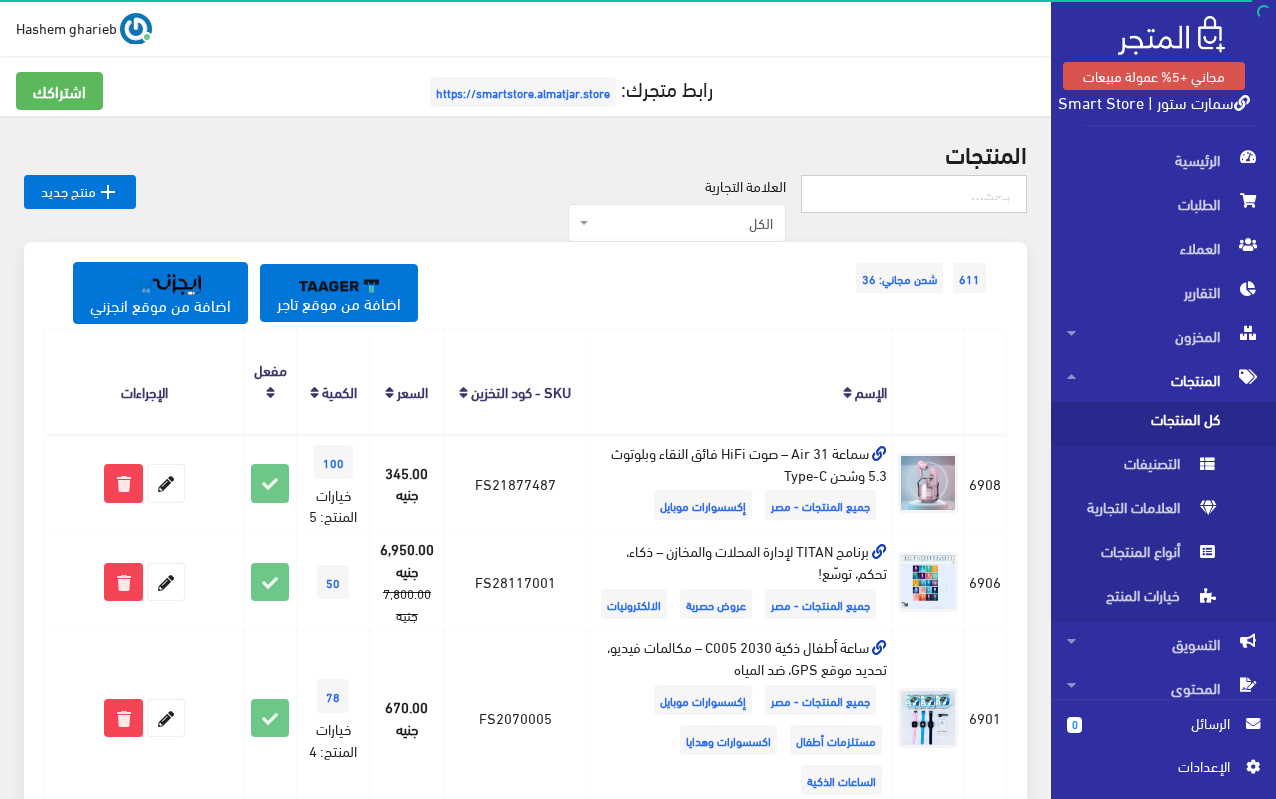 type on "nabi" 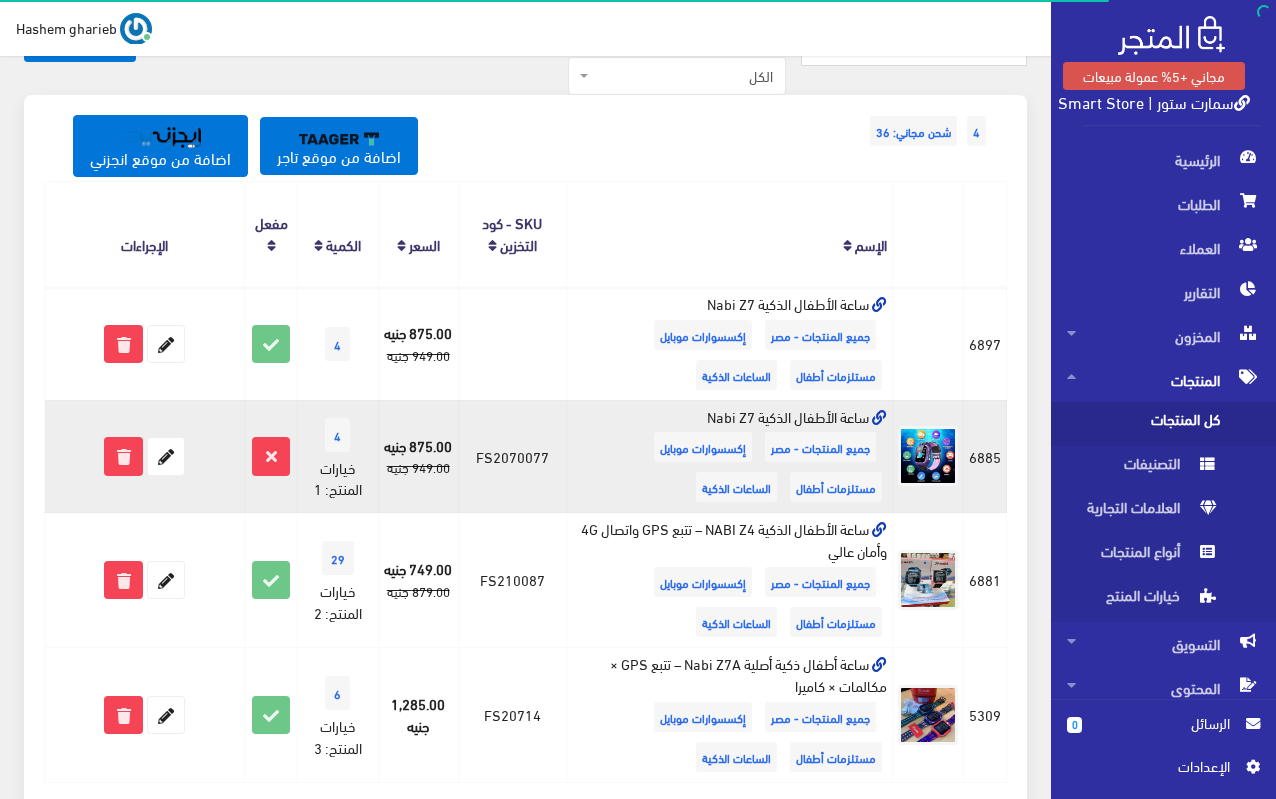 scroll, scrollTop: 300, scrollLeft: 0, axis: vertical 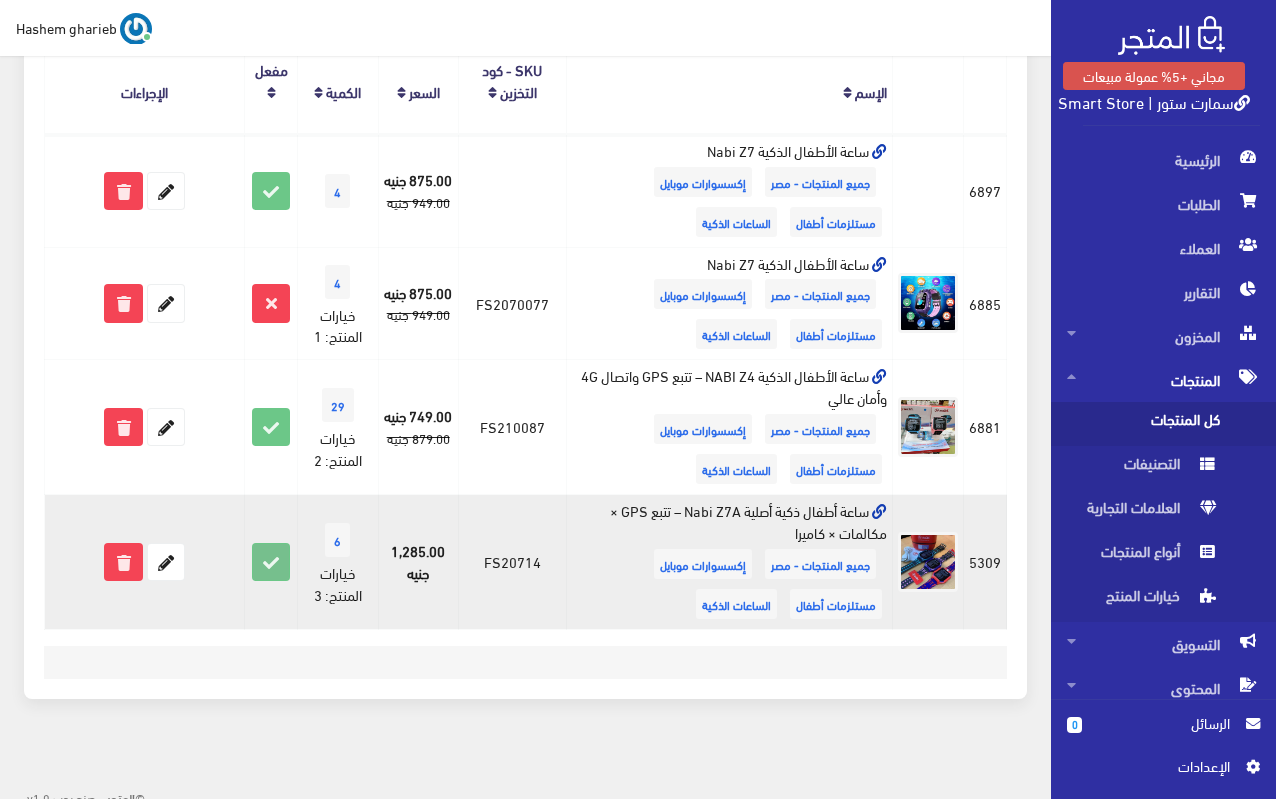 click at bounding box center [271, 562] 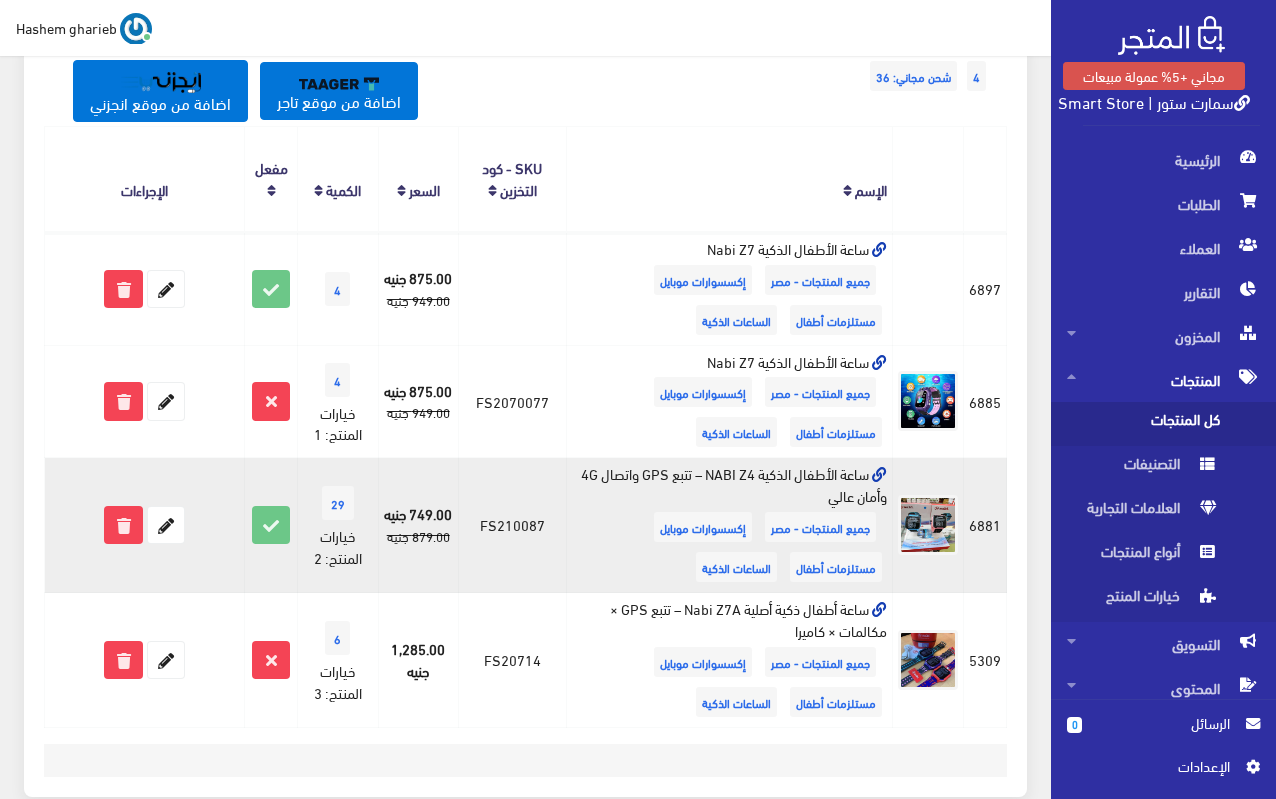 scroll, scrollTop: 111, scrollLeft: 0, axis: vertical 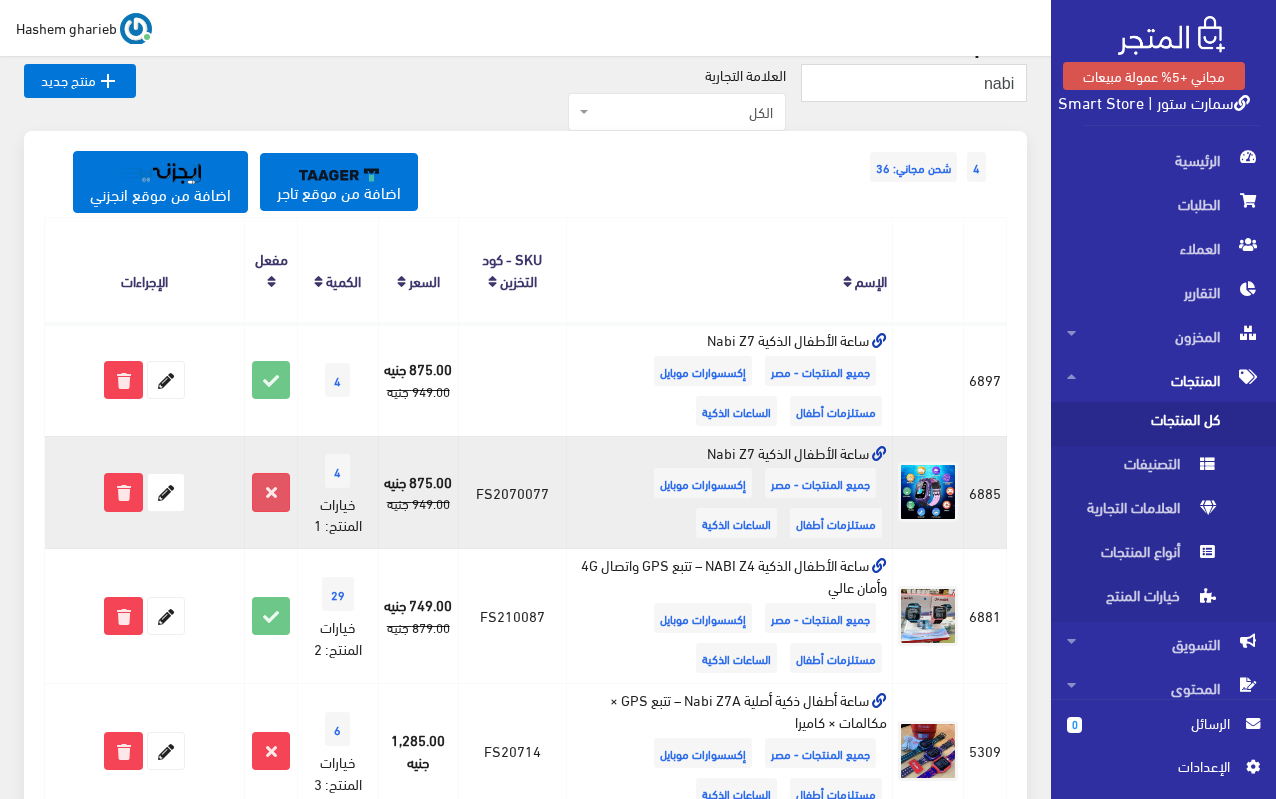 click at bounding box center (271, 492) 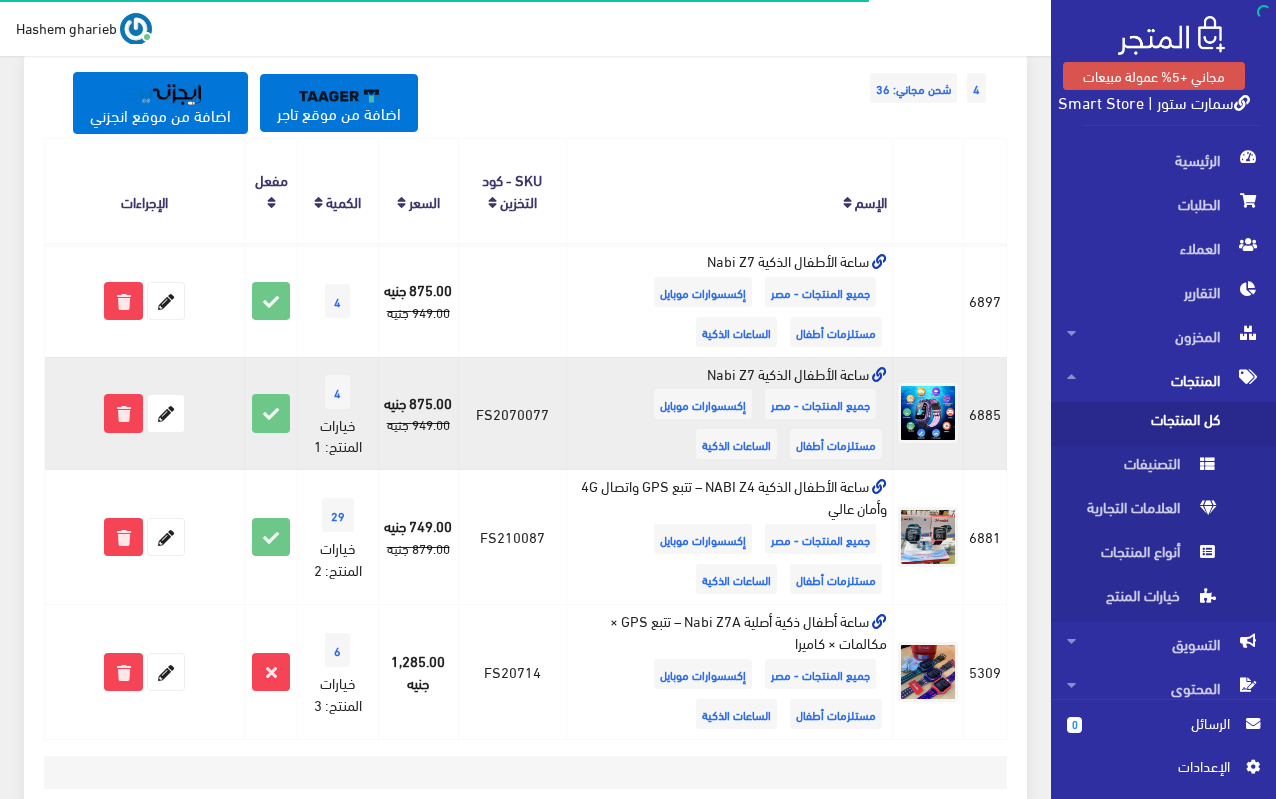 scroll, scrollTop: 200, scrollLeft: 0, axis: vertical 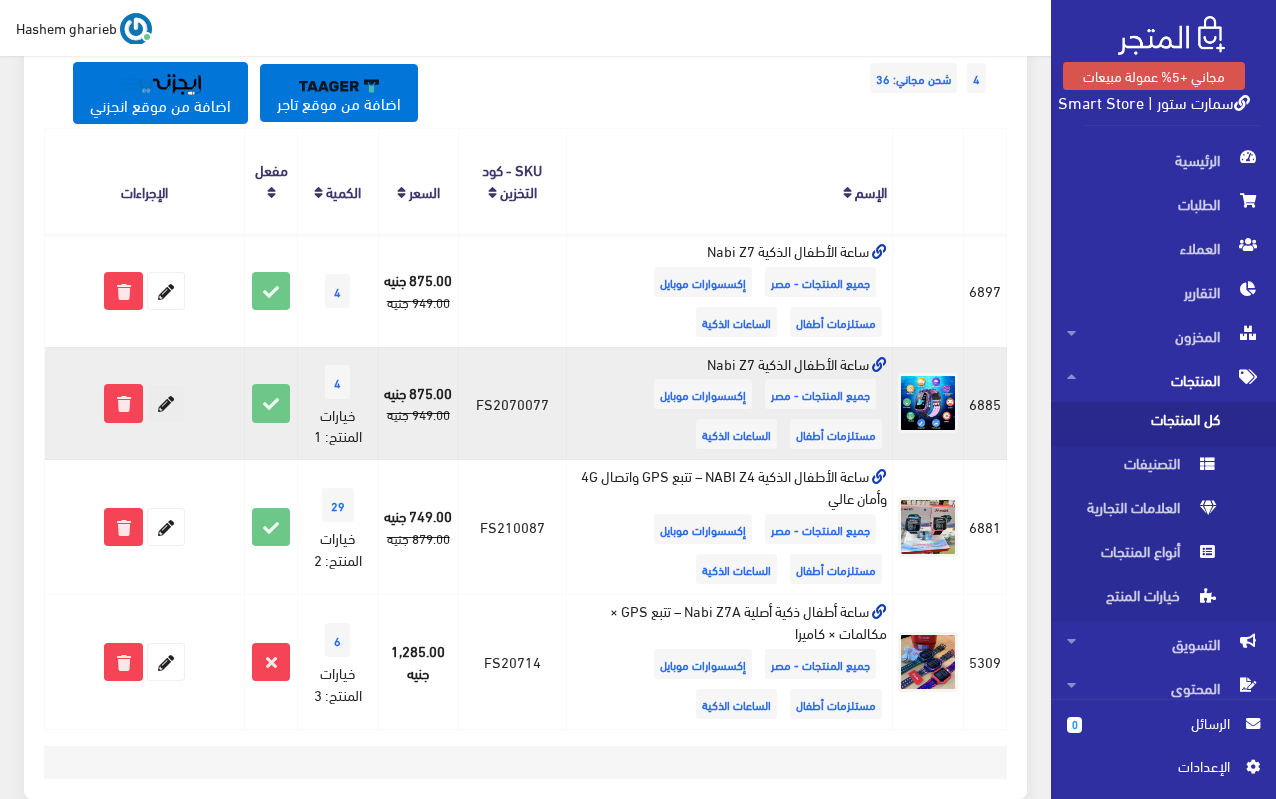 click at bounding box center [166, 403] 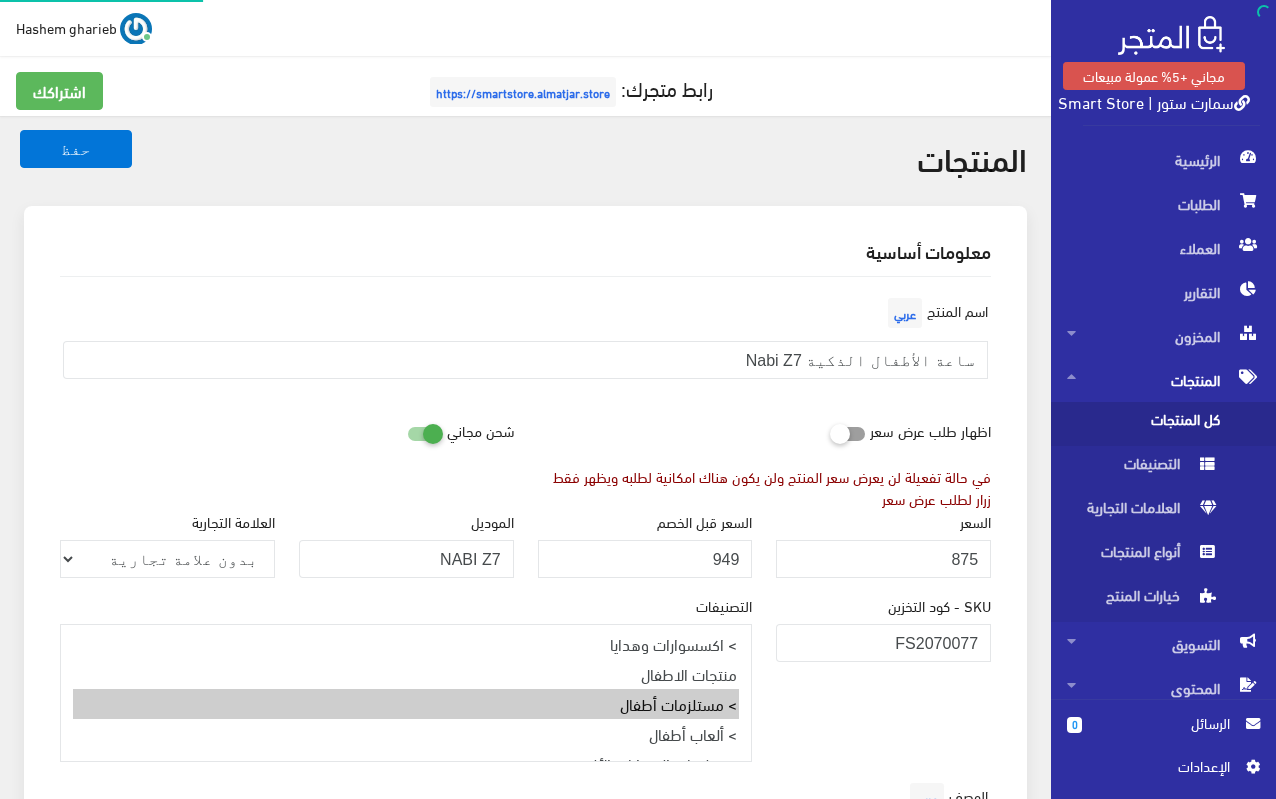 scroll, scrollTop: 0, scrollLeft: 0, axis: both 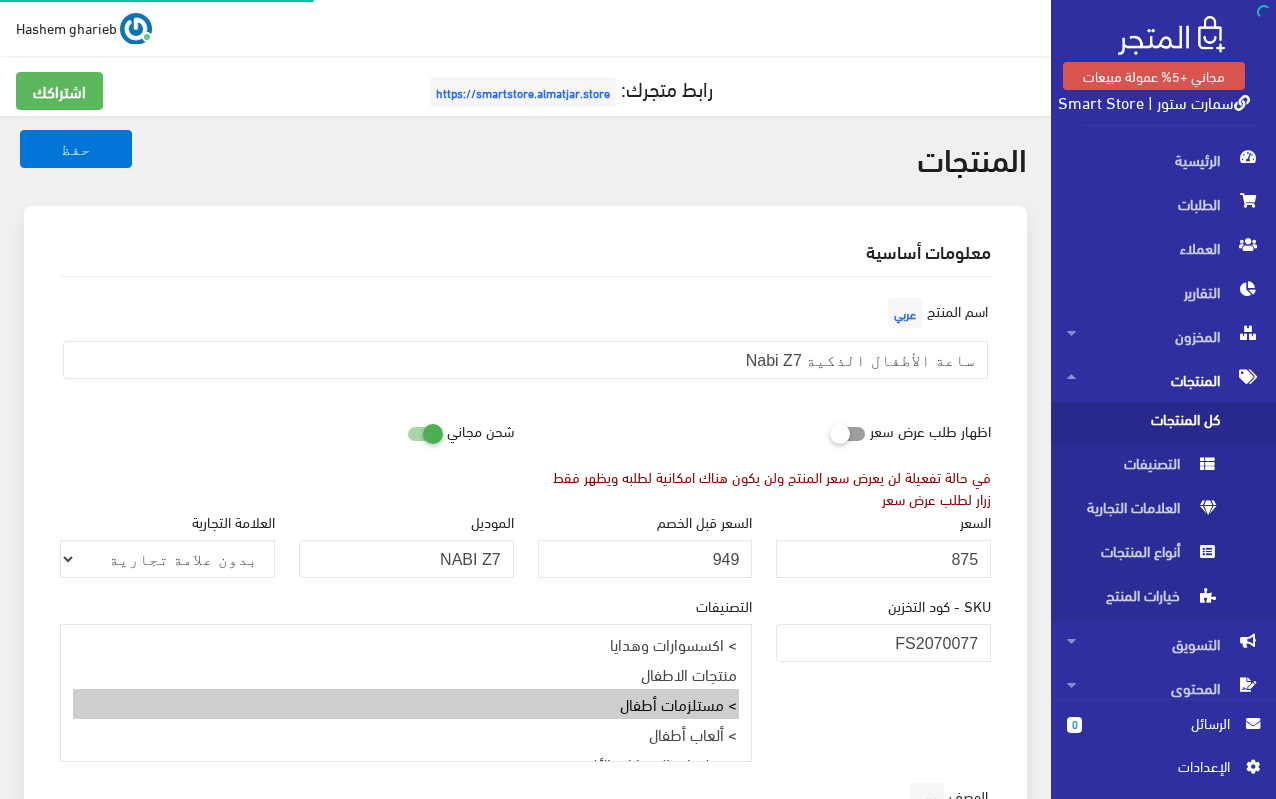 select on "27" 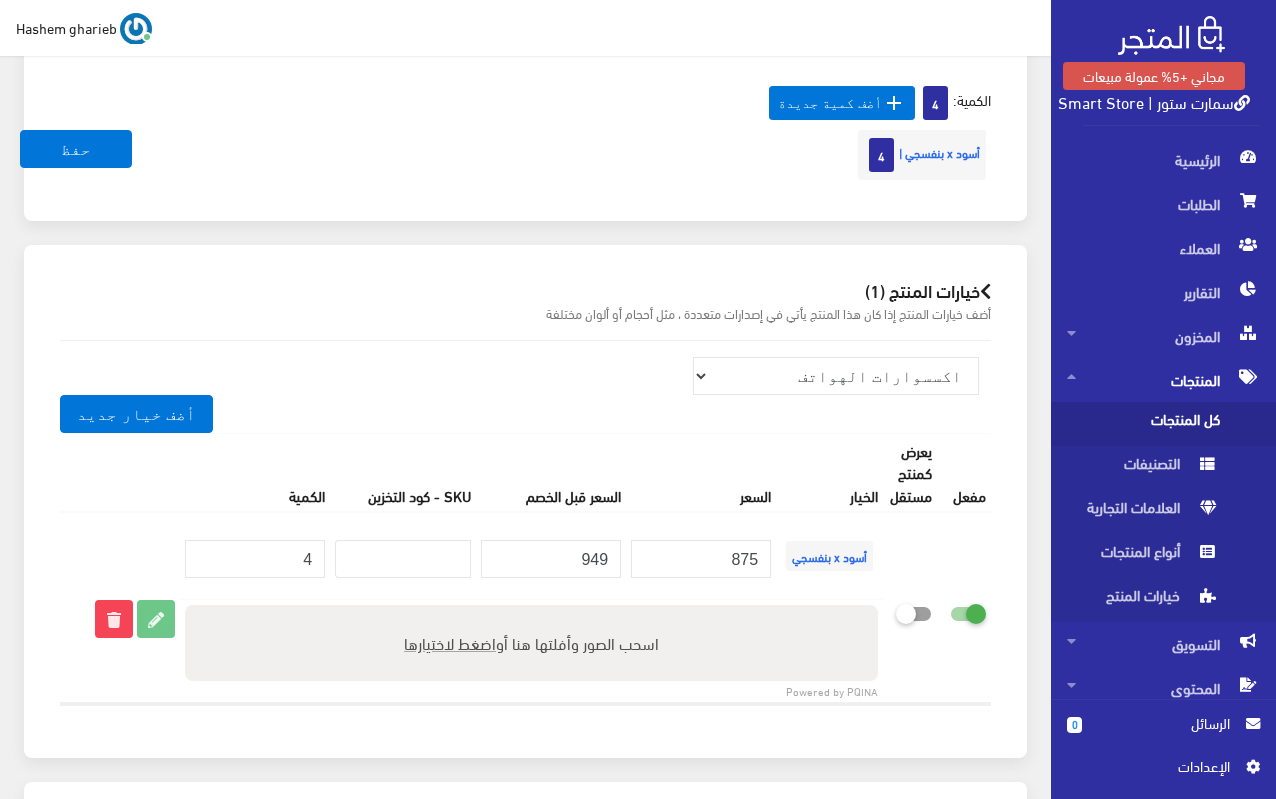 scroll, scrollTop: 2708, scrollLeft: 0, axis: vertical 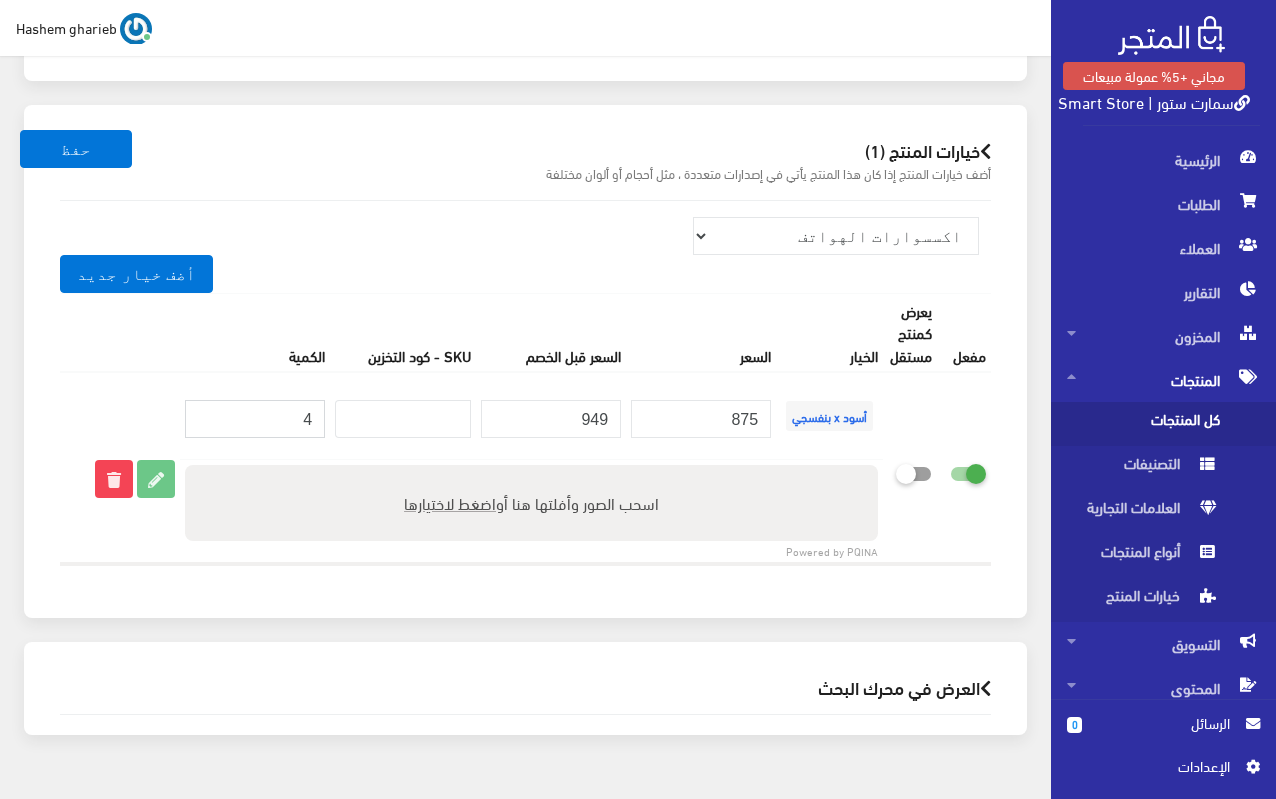 drag, startPoint x: 307, startPoint y: 367, endPoint x: 326, endPoint y: 367, distance: 19 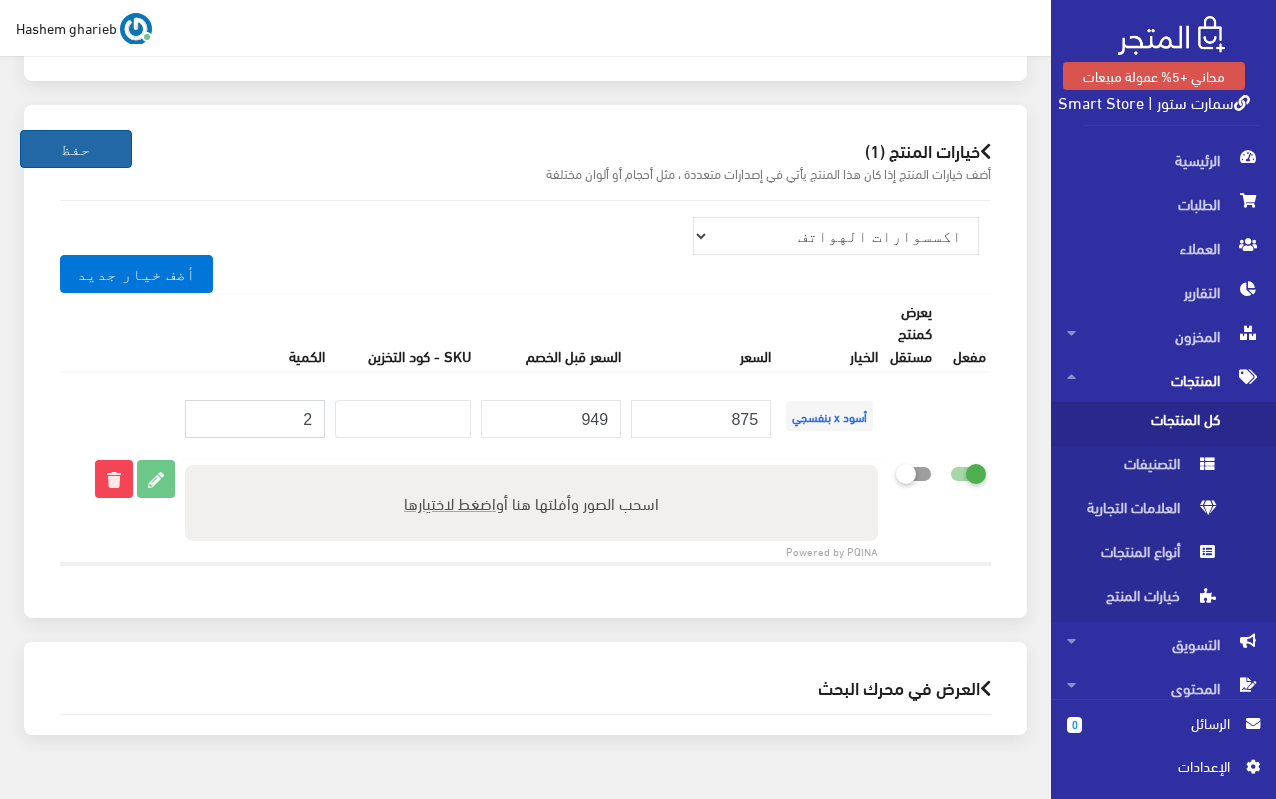 type on "2" 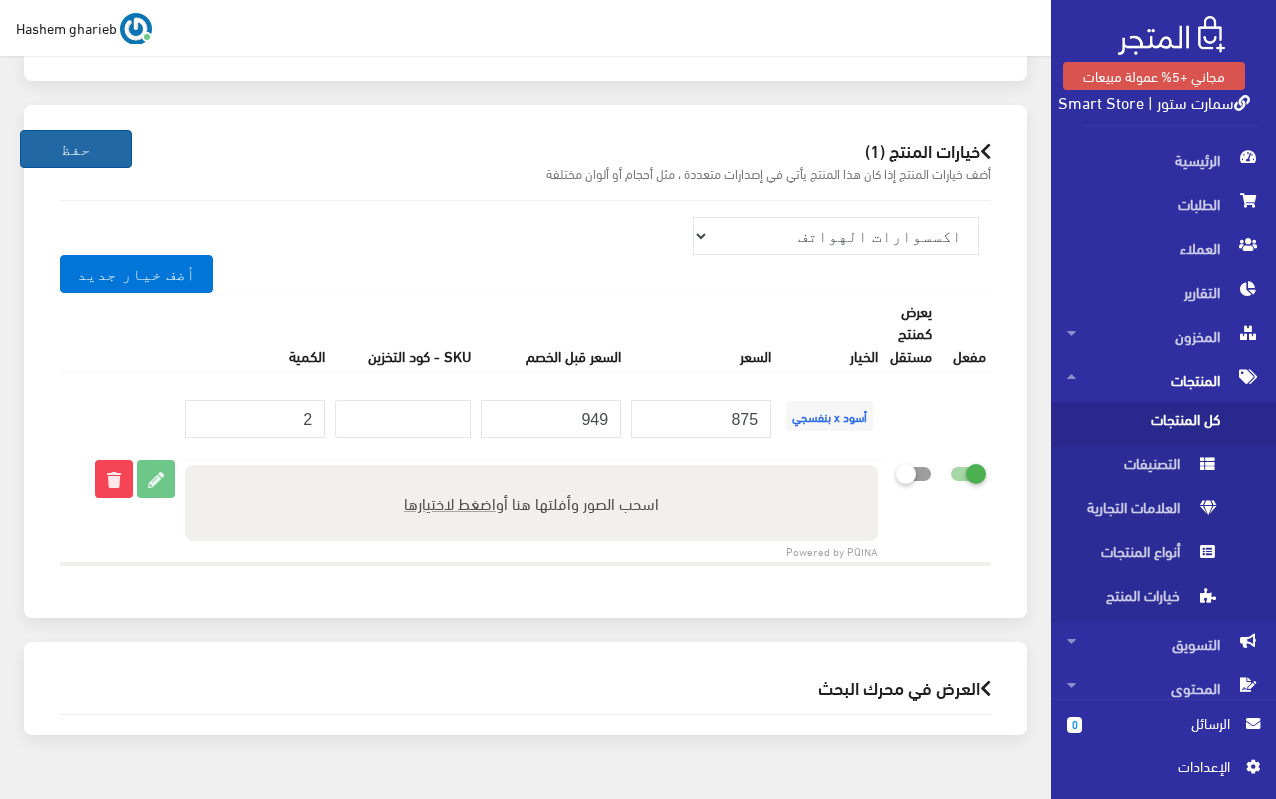 click on "حفظ" at bounding box center (76, 149) 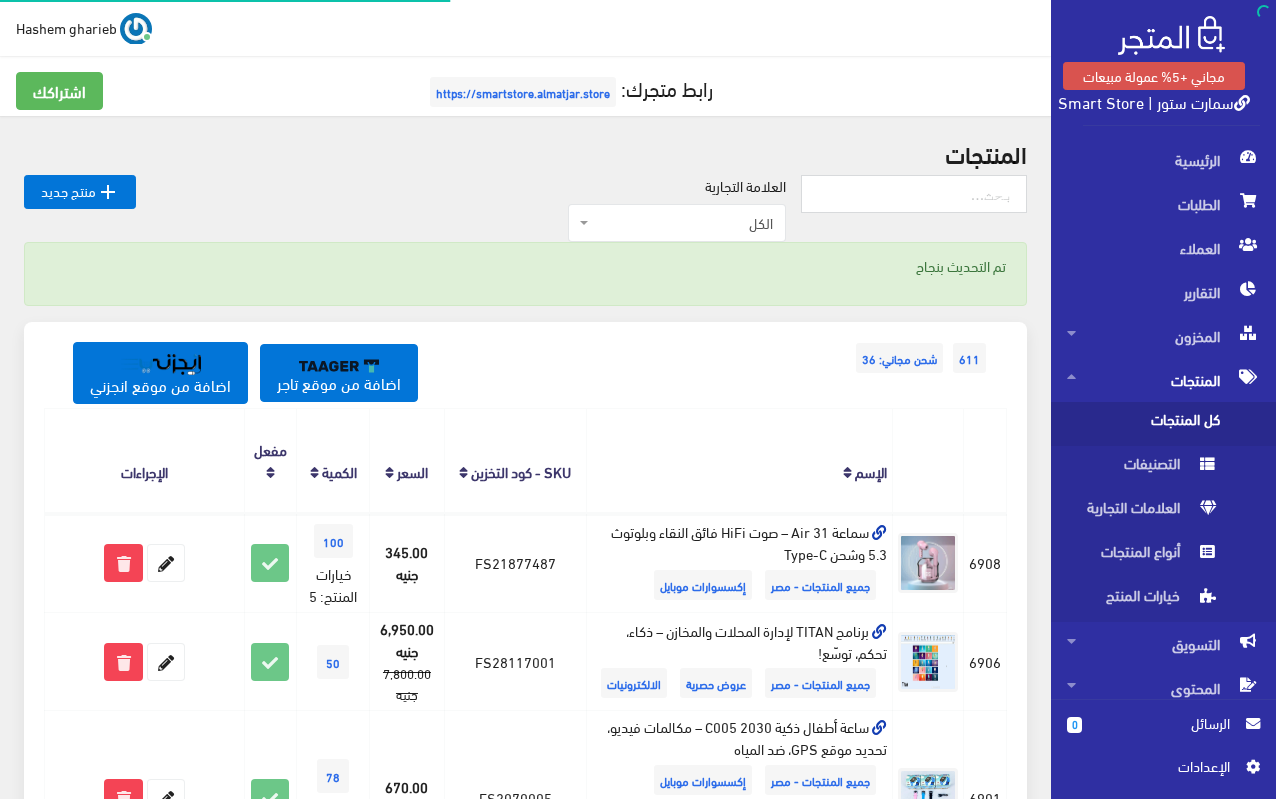 scroll, scrollTop: 0, scrollLeft: 0, axis: both 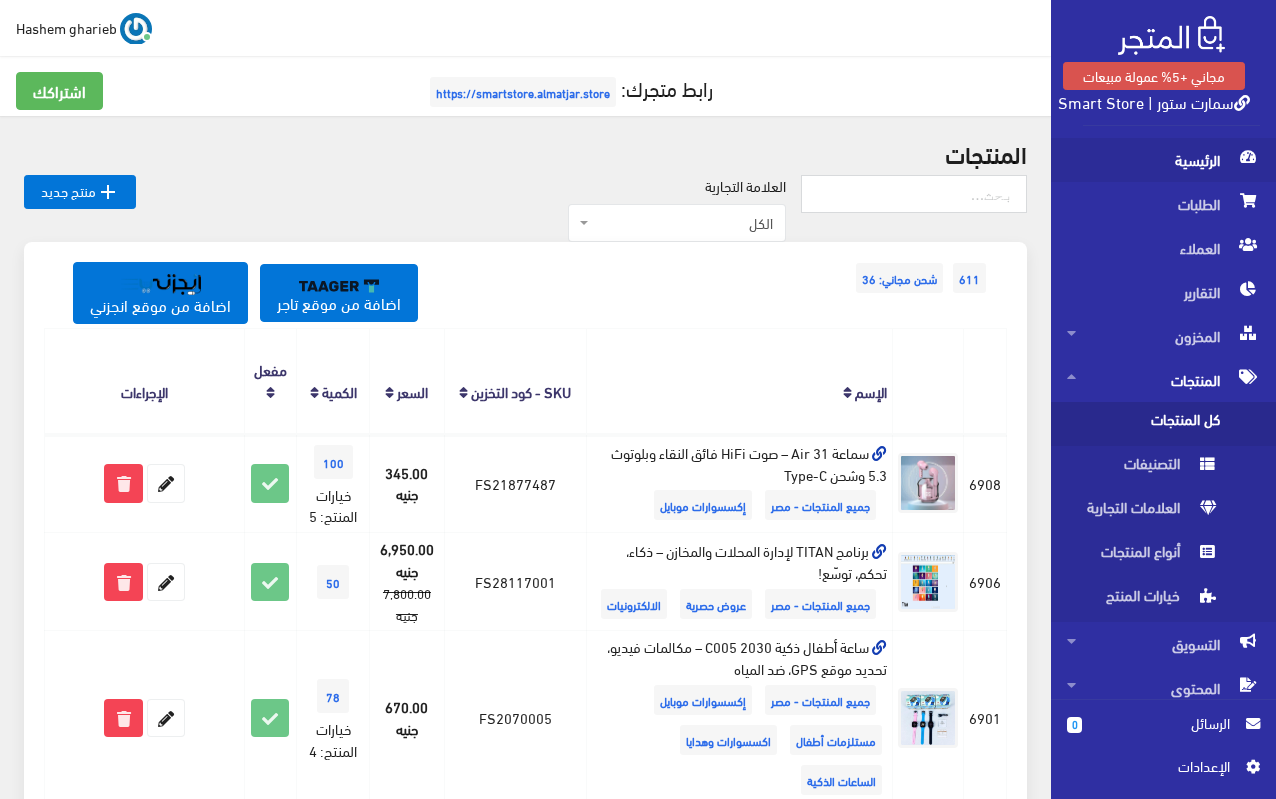 click on "الرئيسية" at bounding box center [1163, 160] 